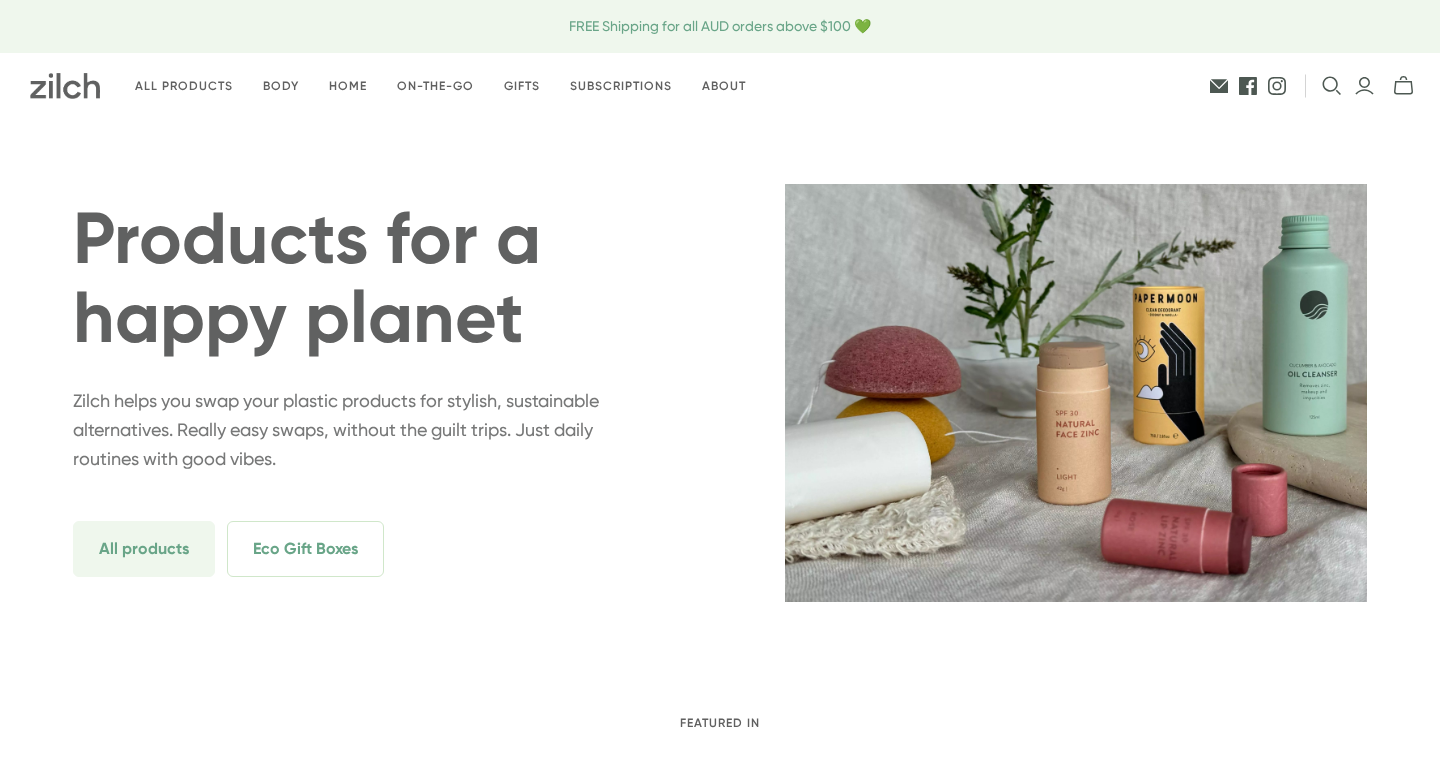 scroll, scrollTop: 0, scrollLeft: 0, axis: both 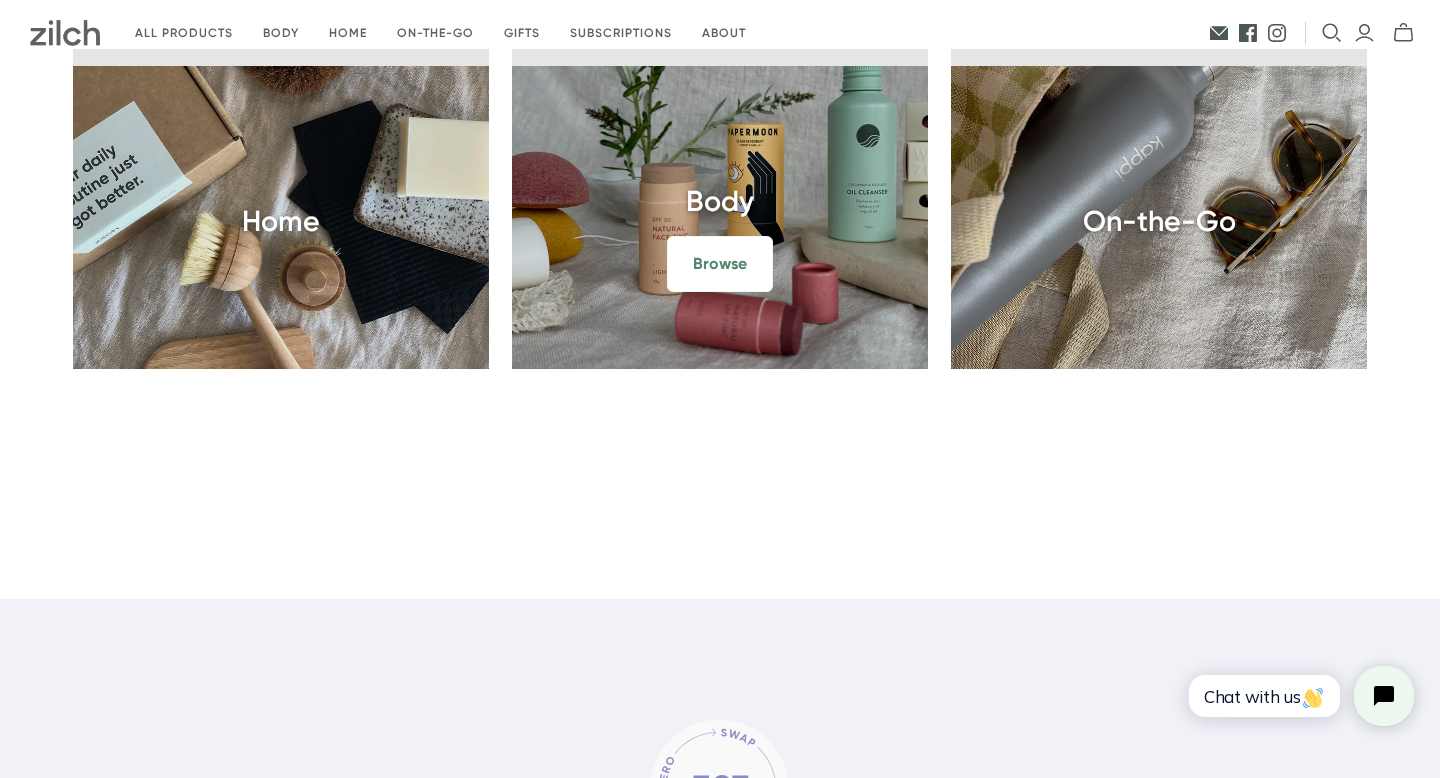click on "Body
Browse" at bounding box center (720, 208) 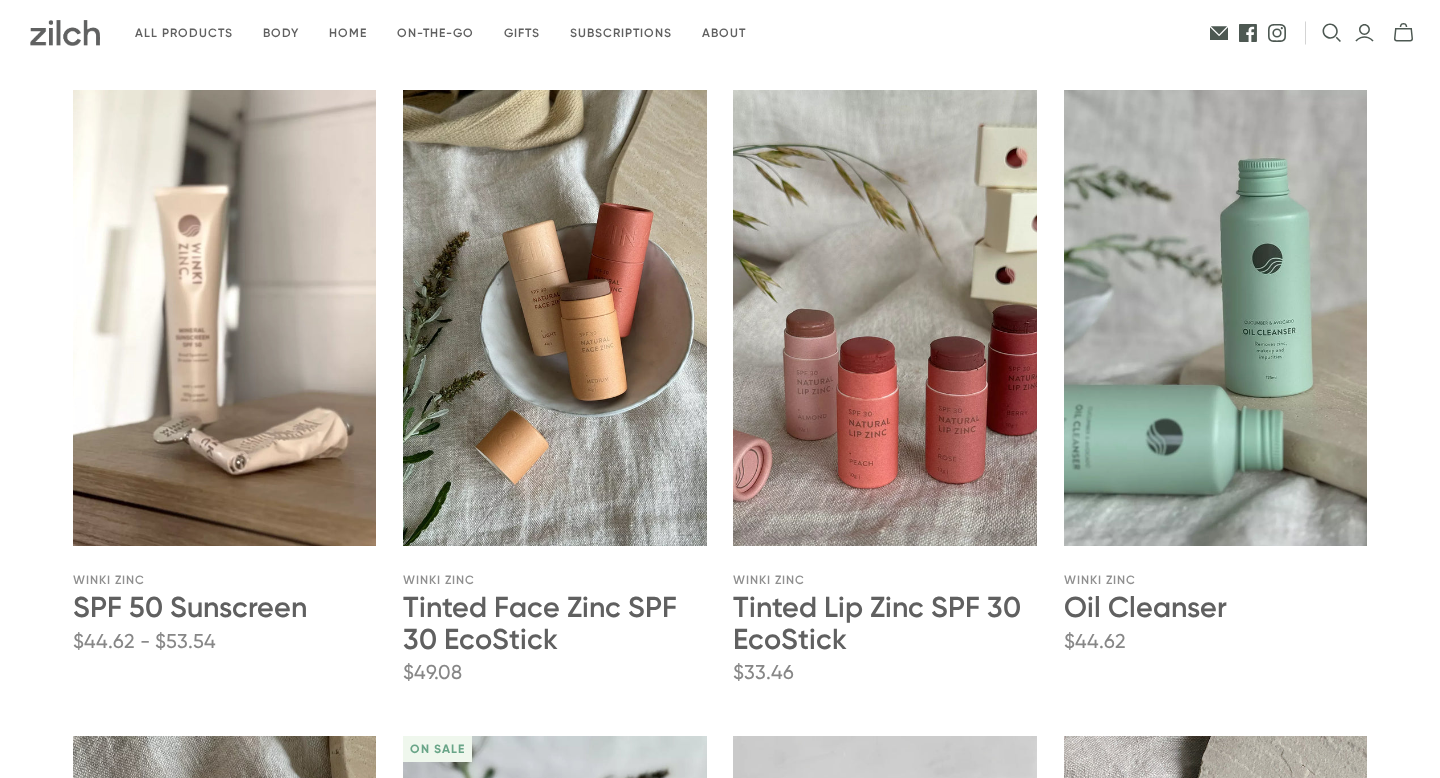 scroll, scrollTop: 240, scrollLeft: 0, axis: vertical 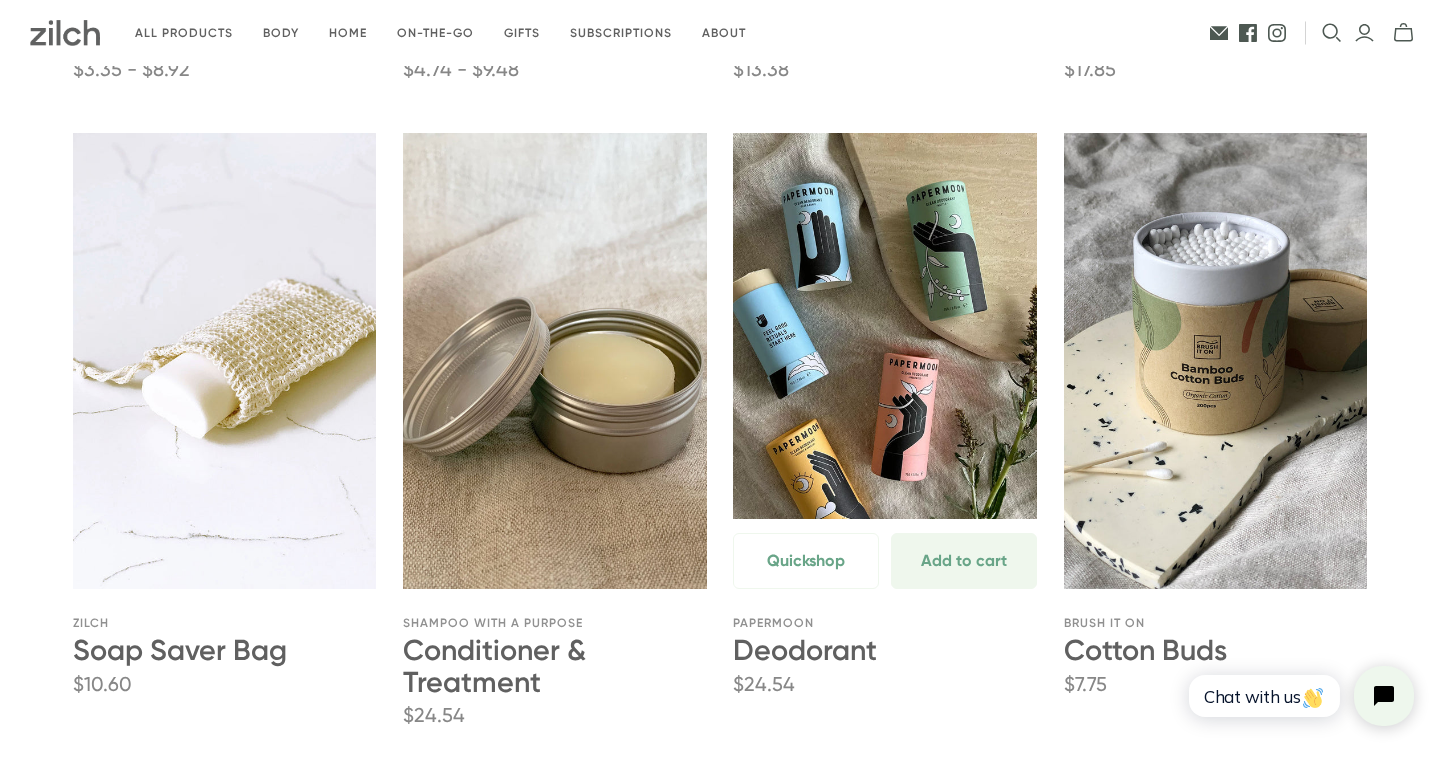 click at bounding box center [885, 361] 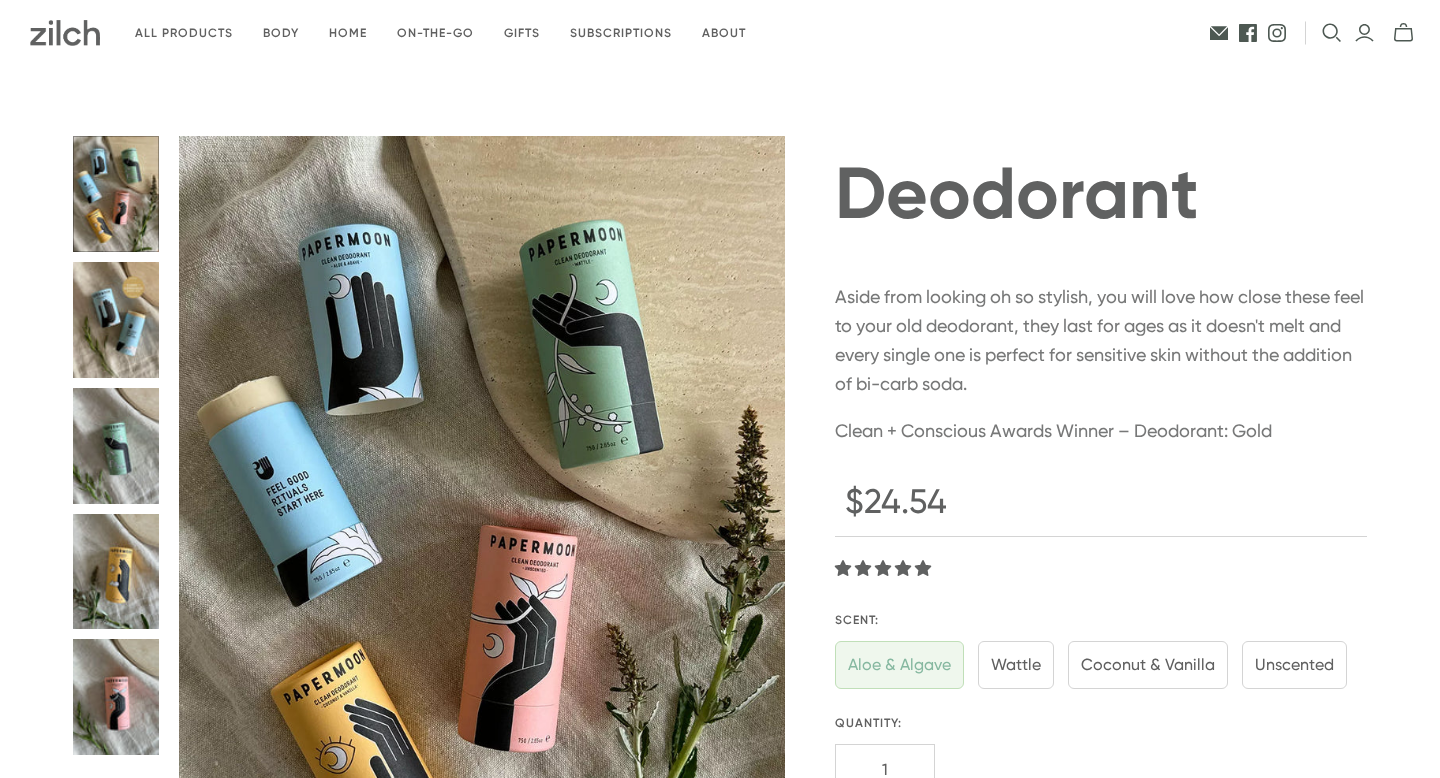 radio on "true" 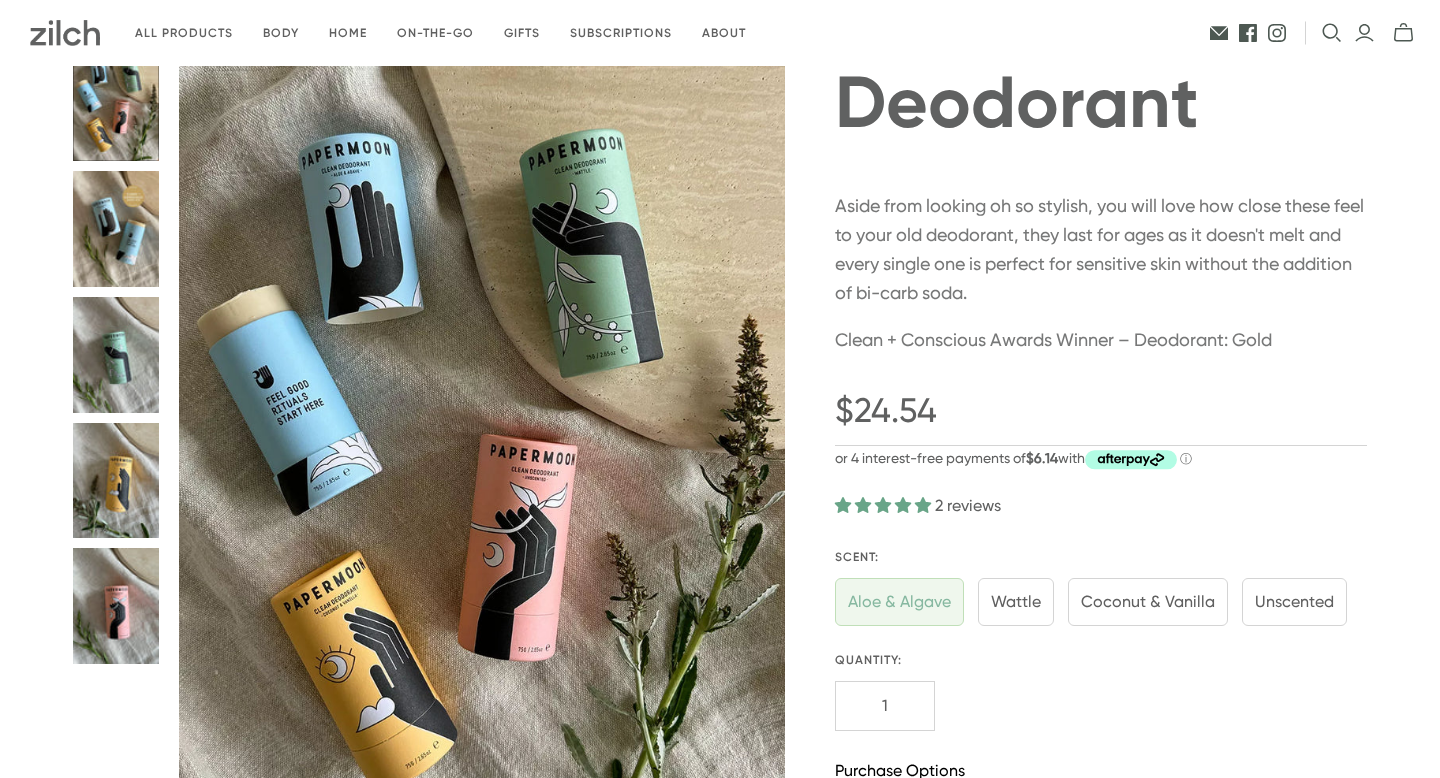 scroll, scrollTop: 95, scrollLeft: 0, axis: vertical 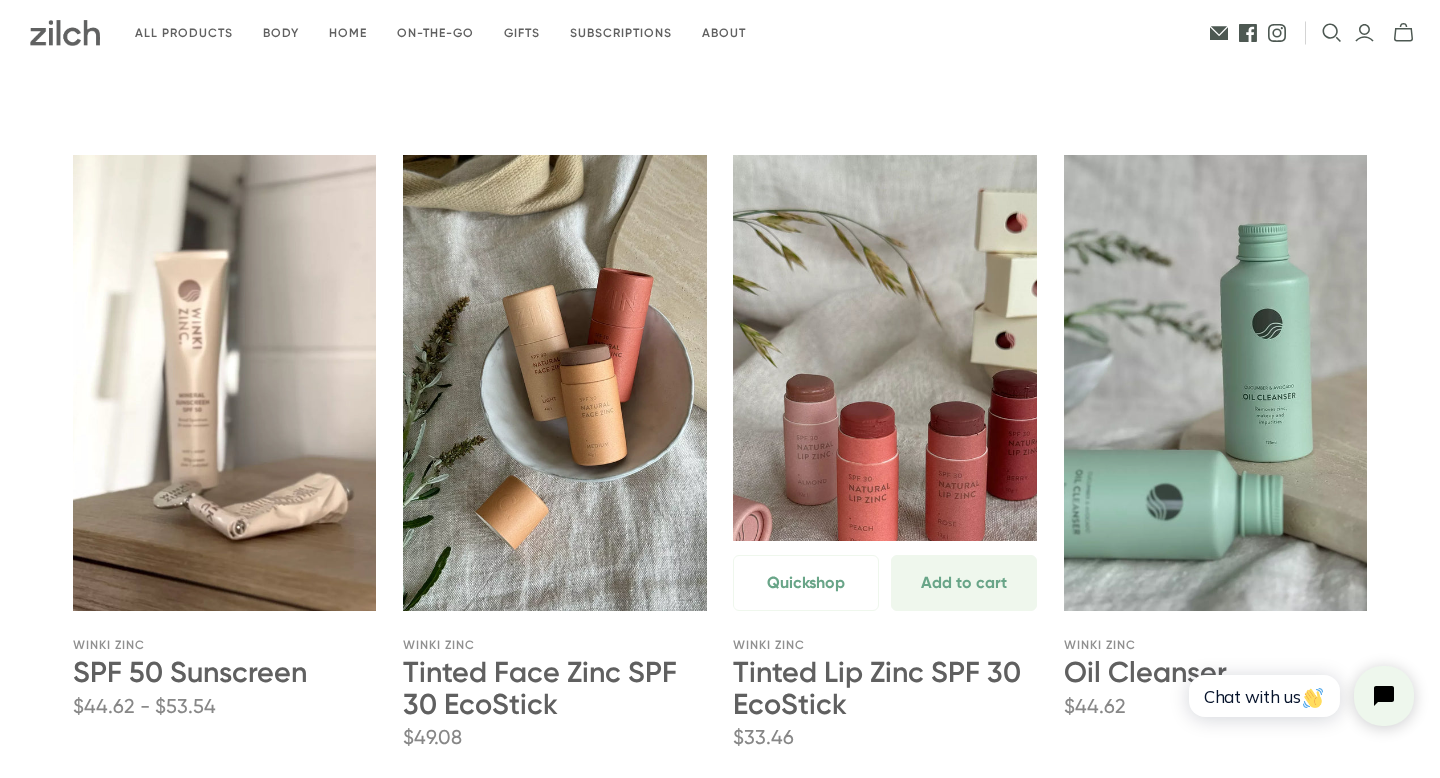 click at bounding box center (885, 383) 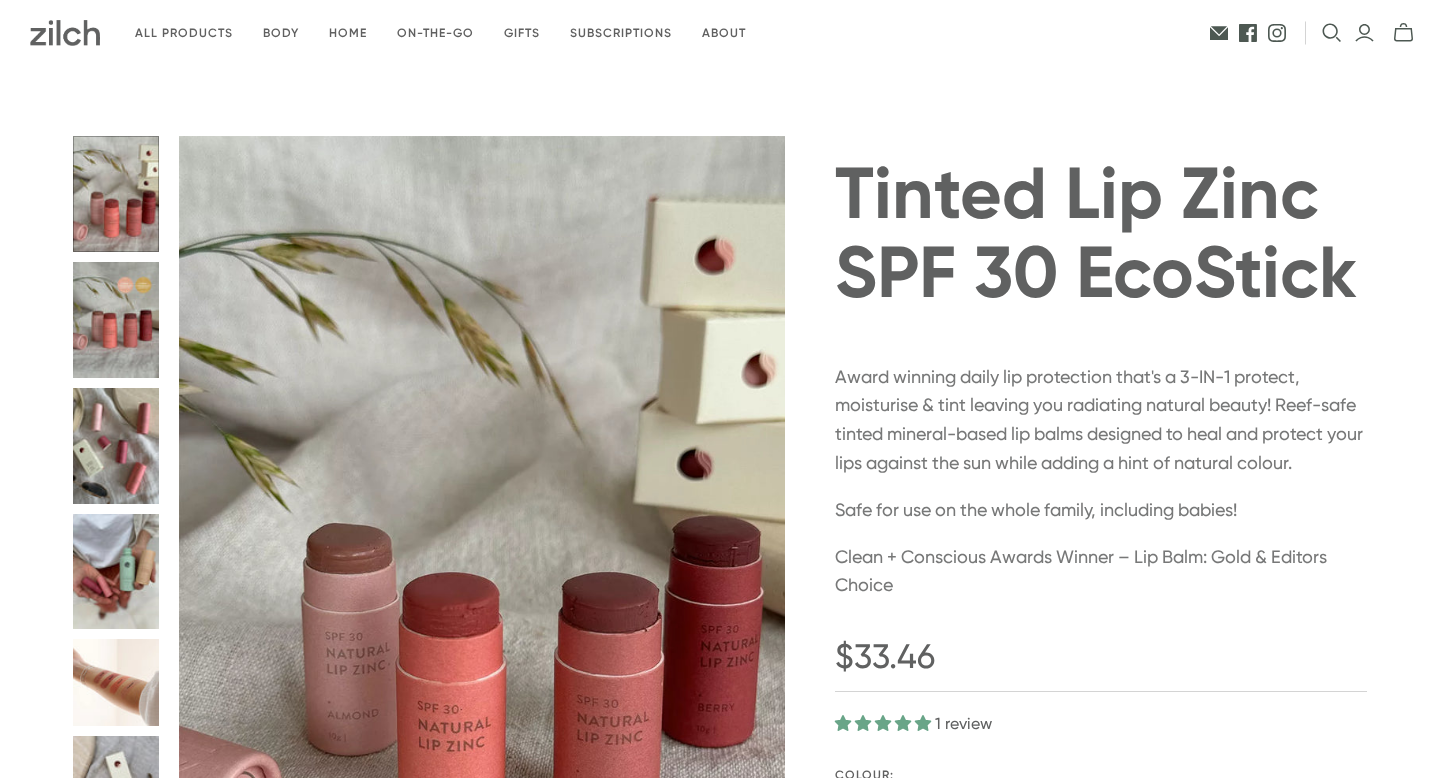 scroll, scrollTop: 0, scrollLeft: 0, axis: both 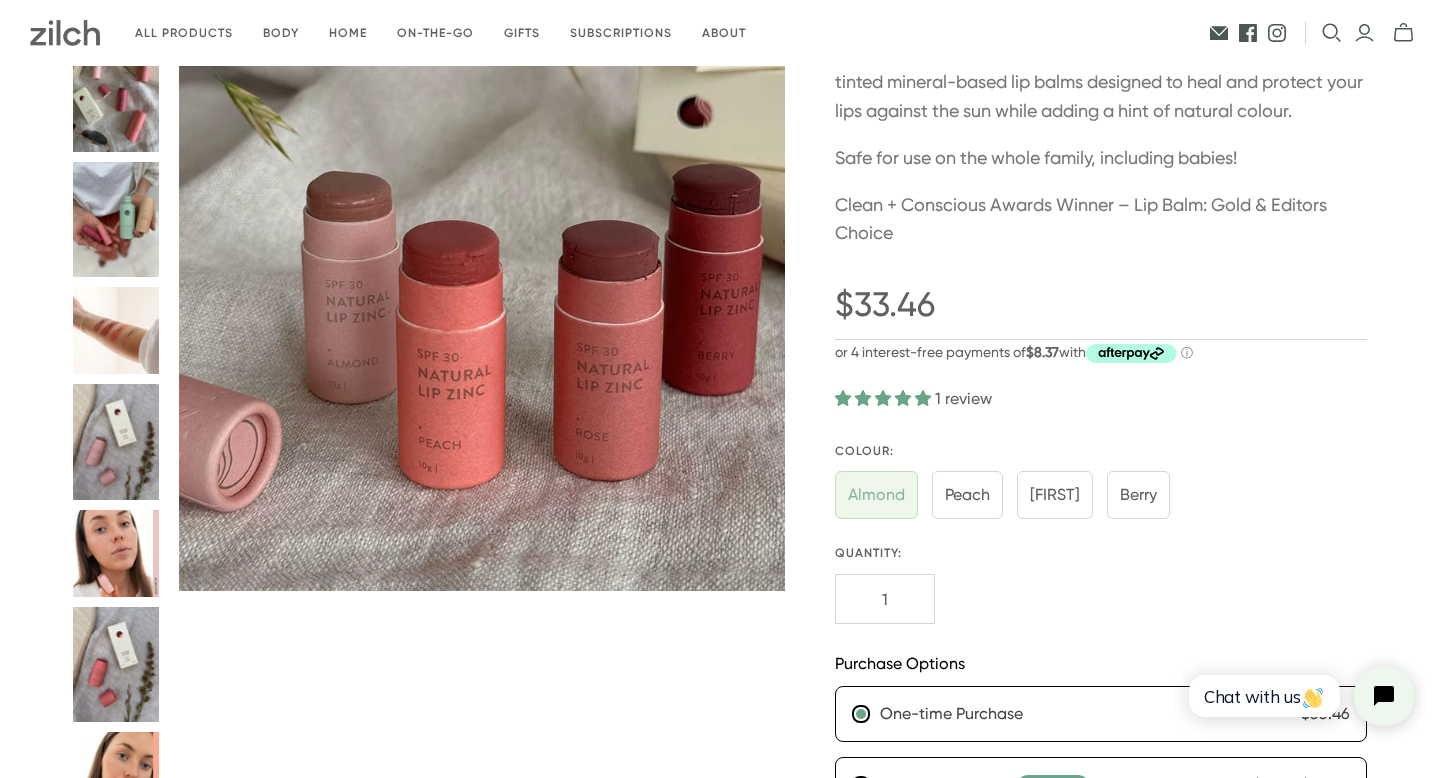 click at bounding box center [116, 442] 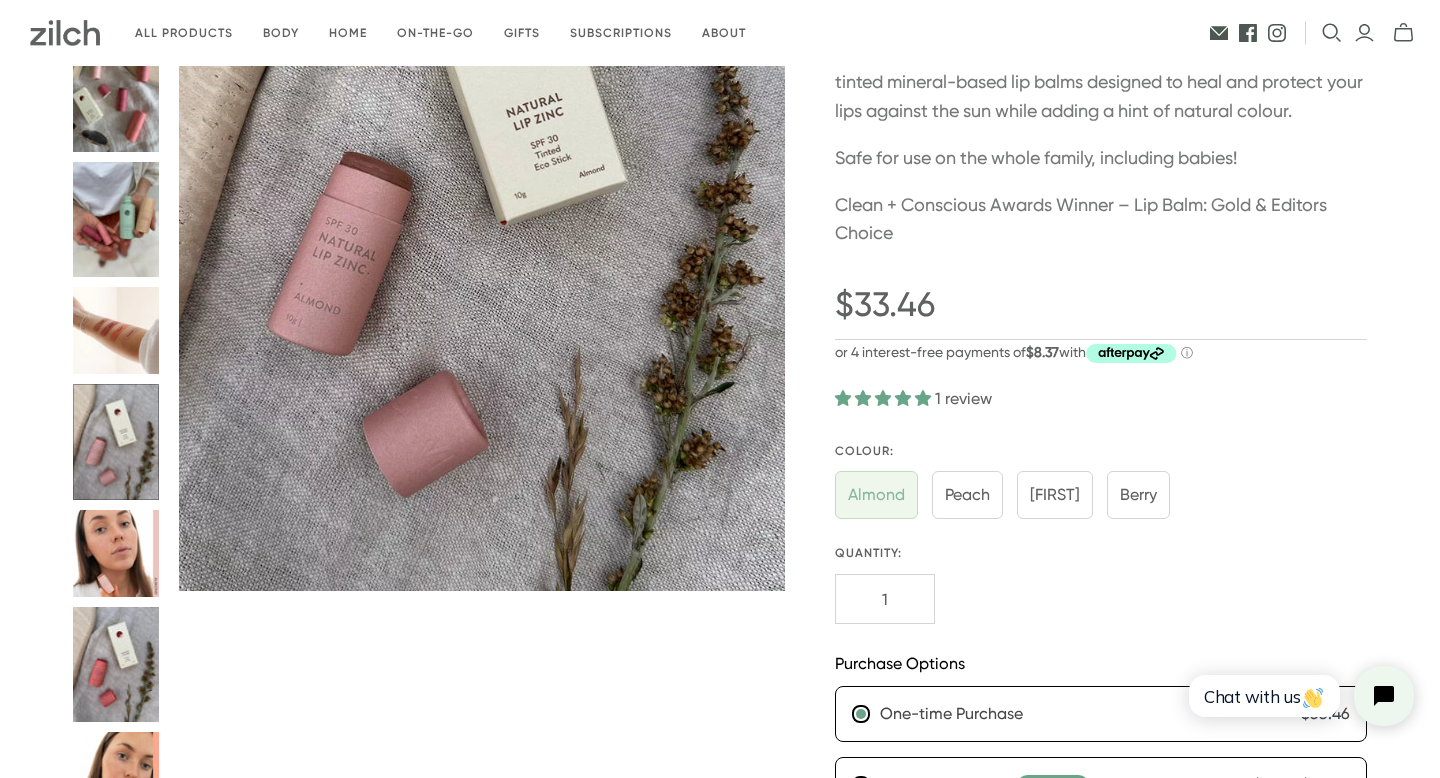 type 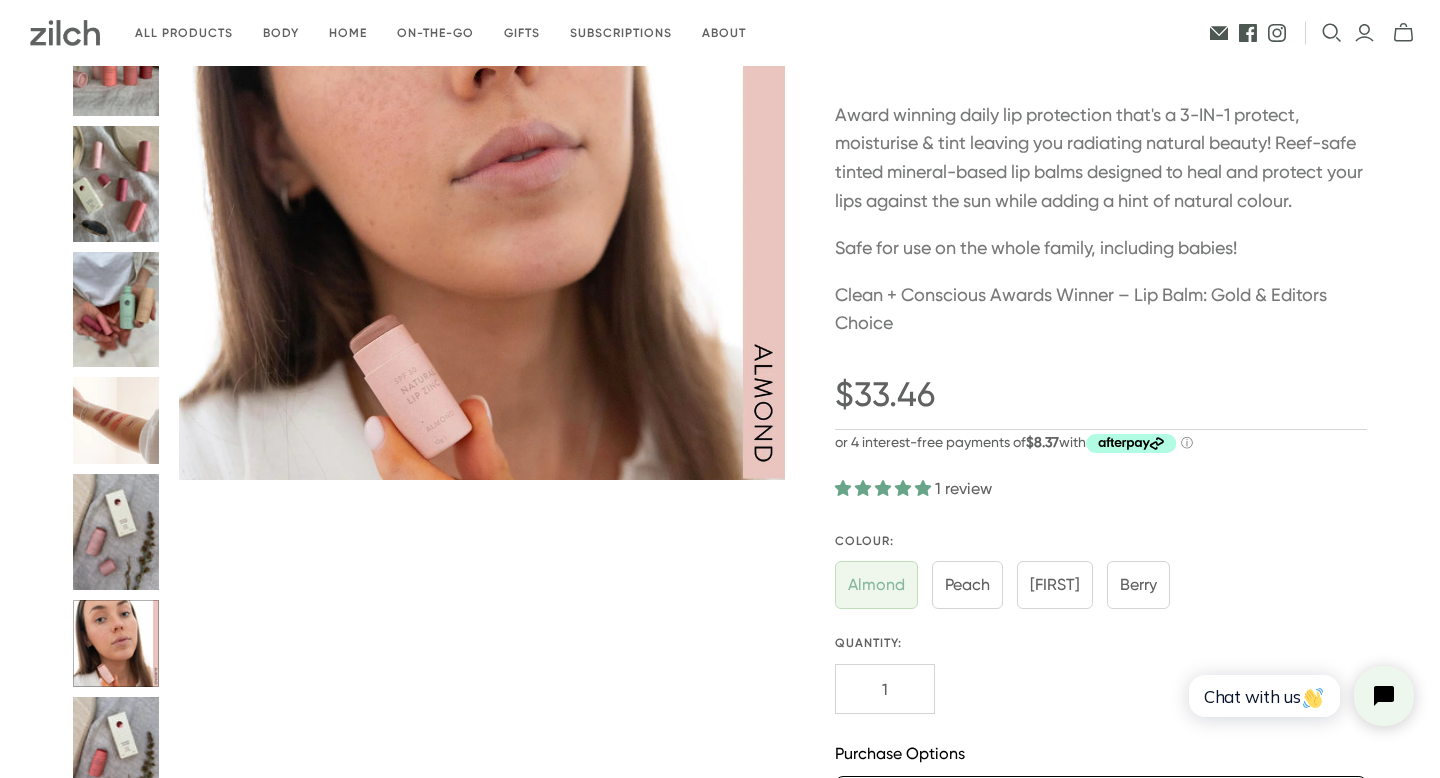 scroll, scrollTop: 322, scrollLeft: 0, axis: vertical 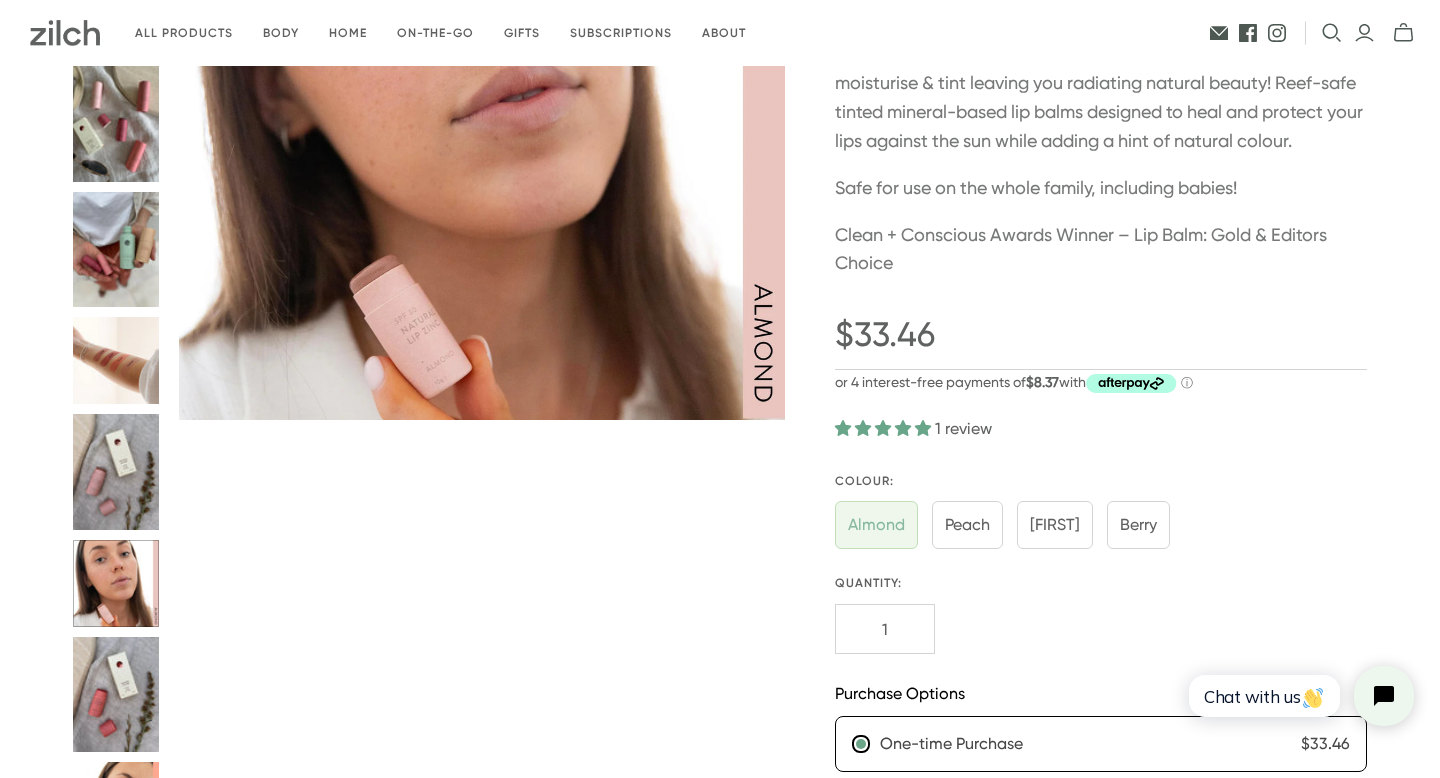 click at bounding box center (116, 695) 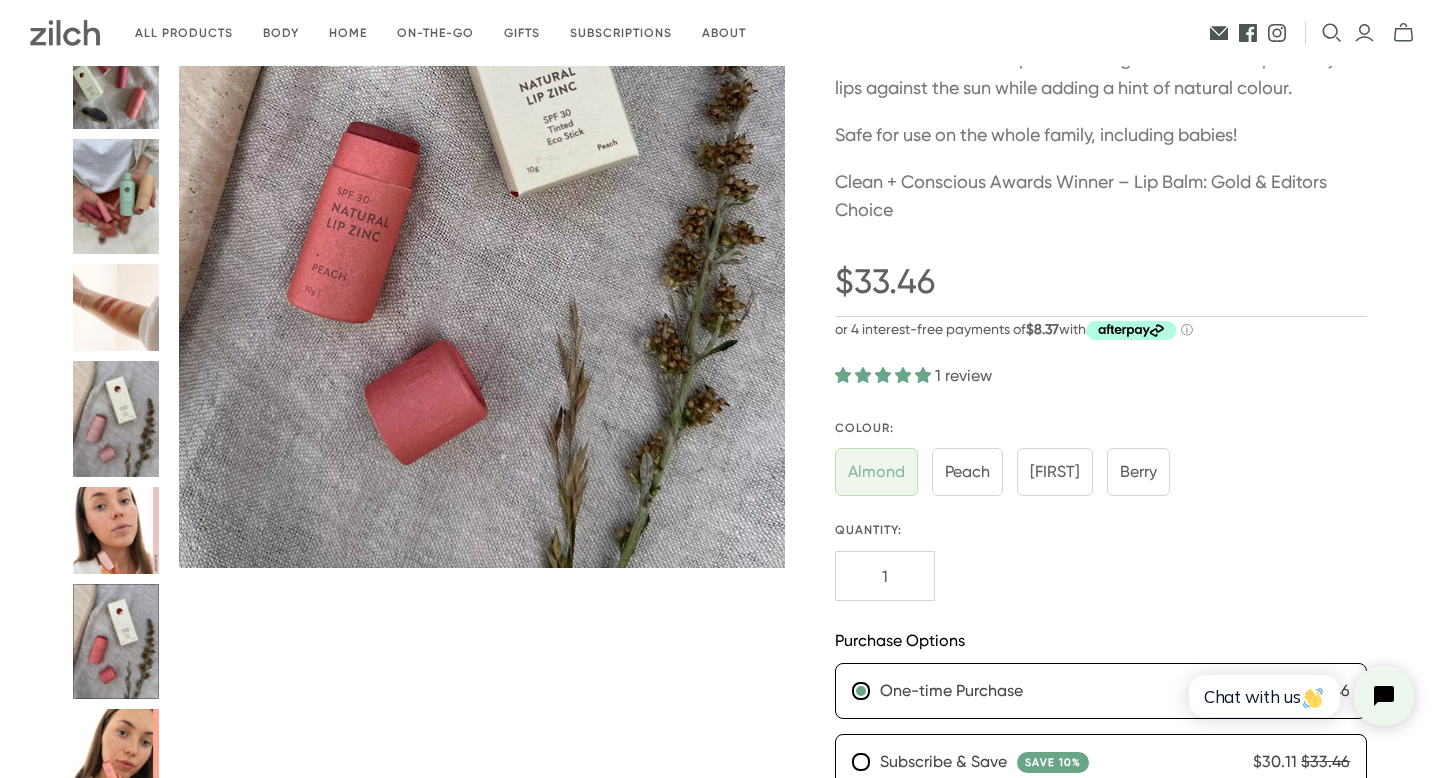 scroll, scrollTop: 392, scrollLeft: 0, axis: vertical 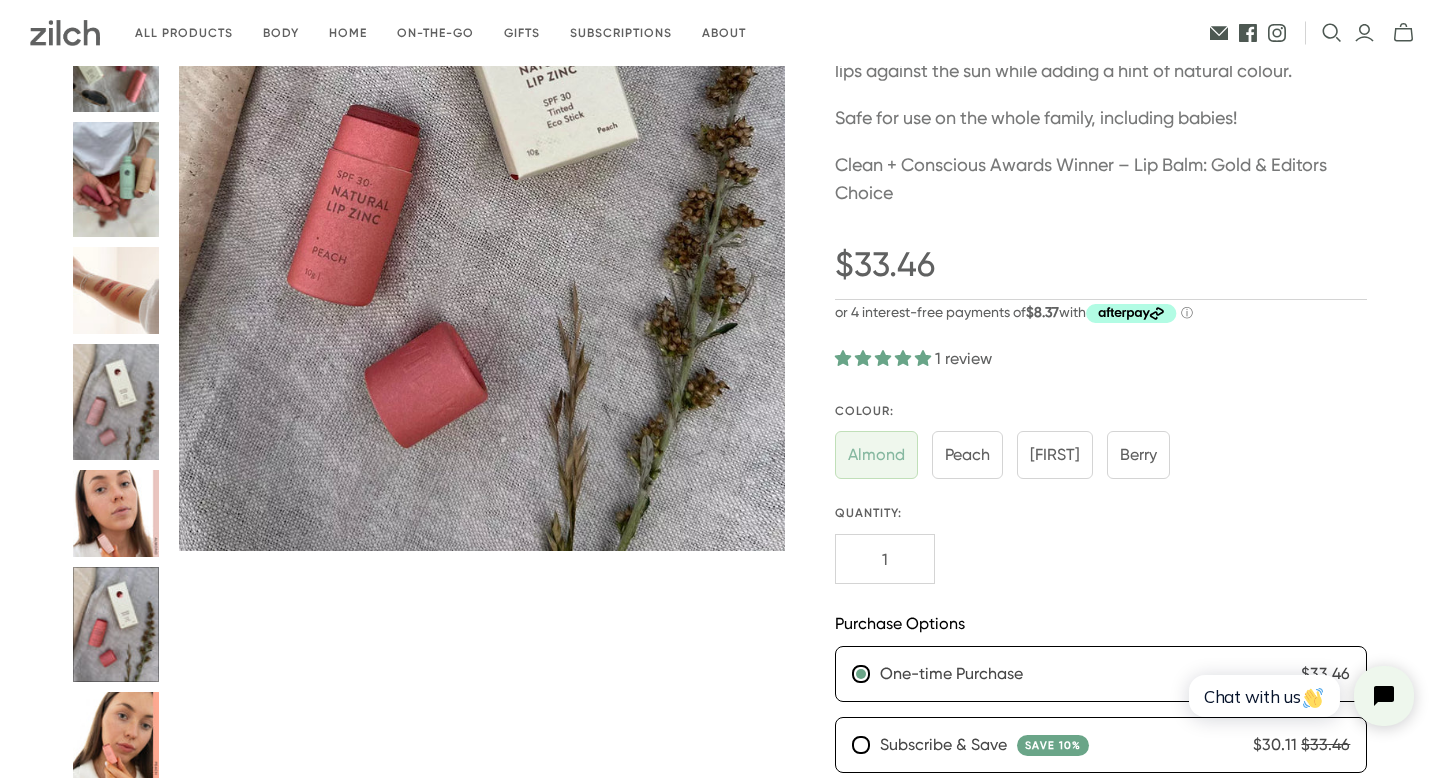click at bounding box center [116, 735] 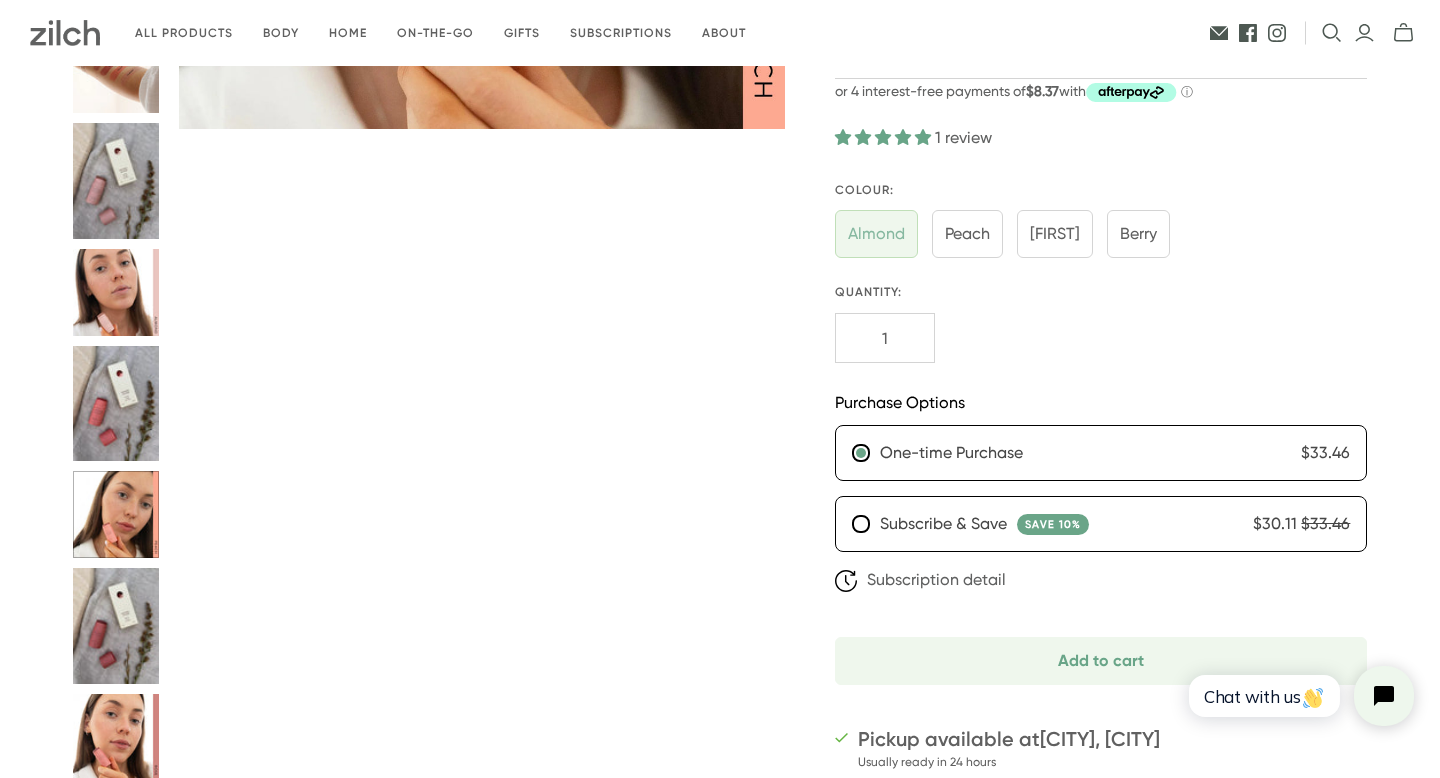 click at bounding box center (116, 626) 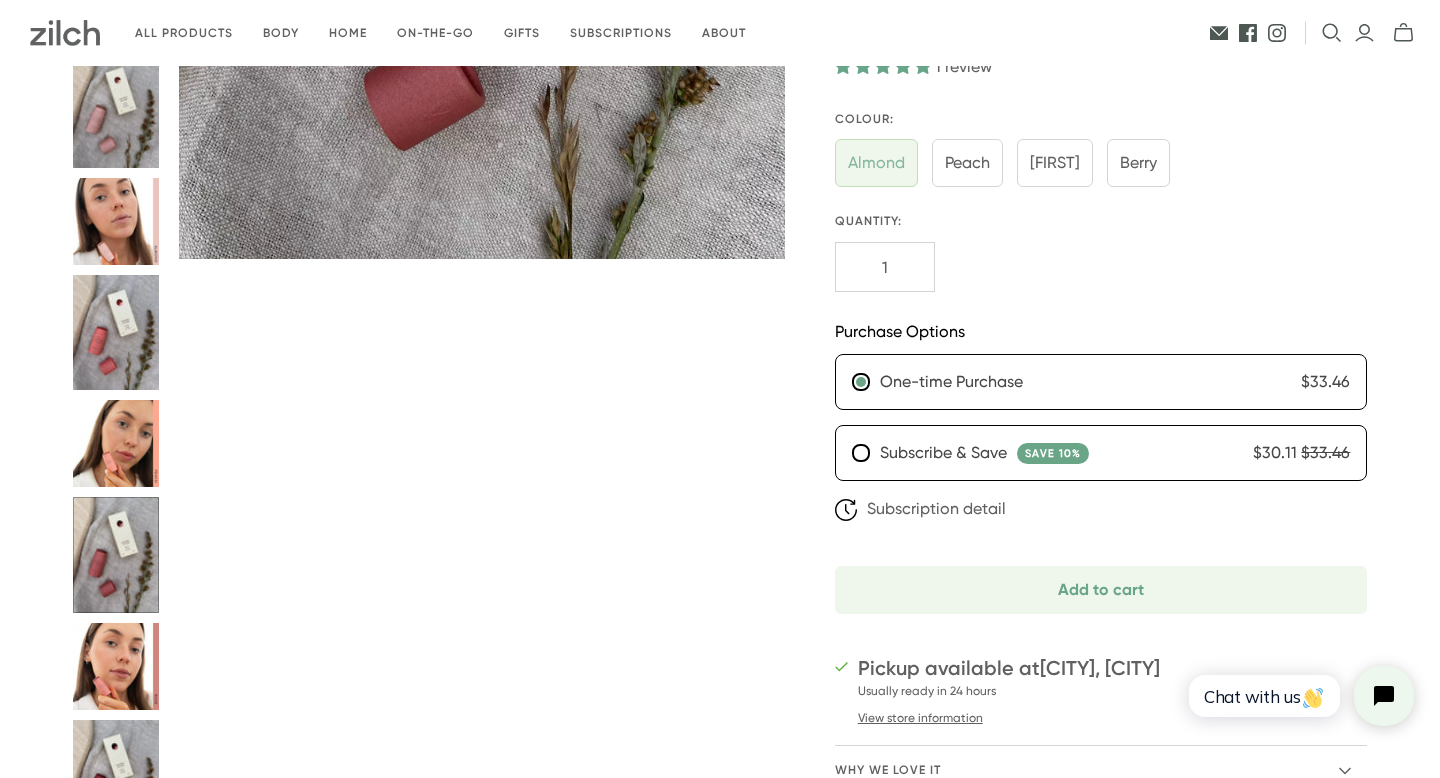 click at bounding box center [116, 666] 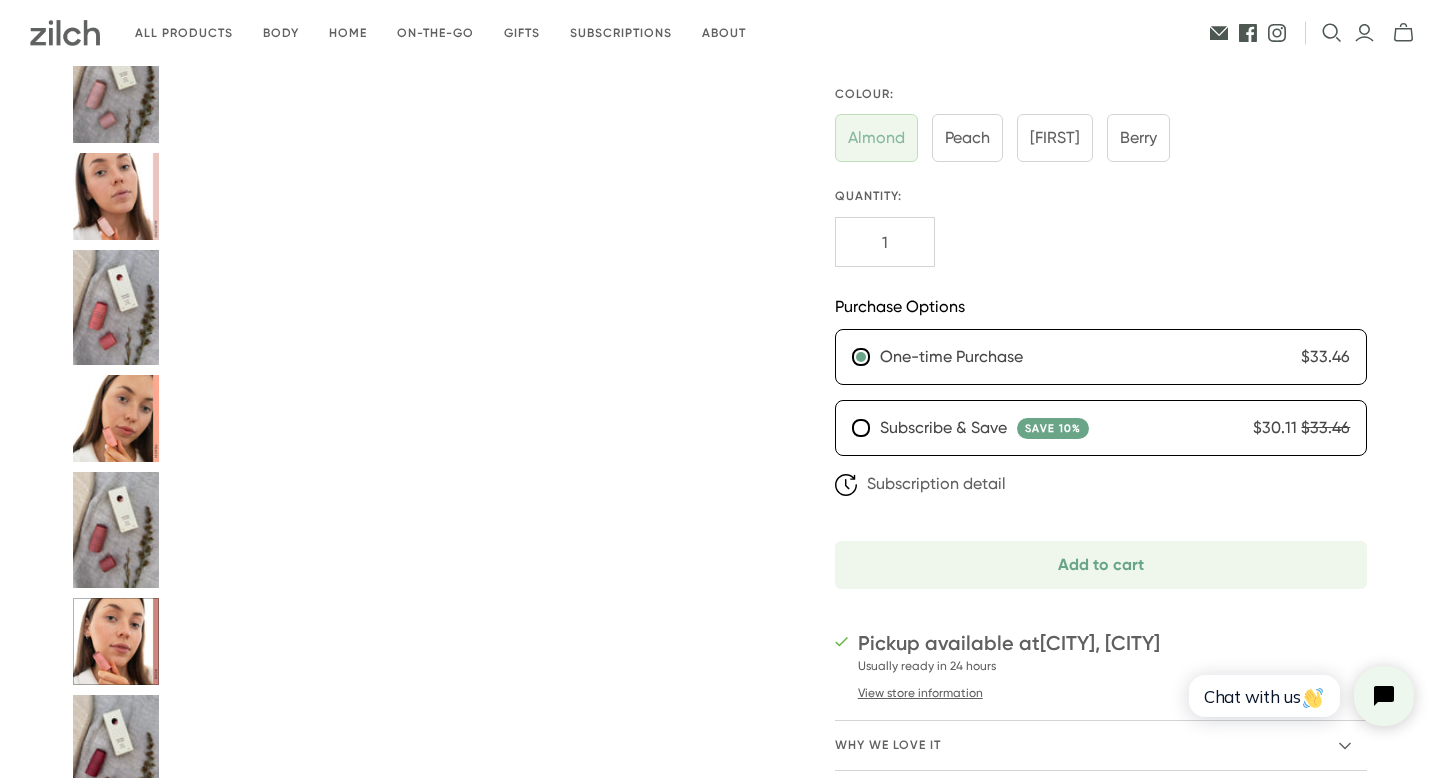 scroll, scrollTop: 686, scrollLeft: 0, axis: vertical 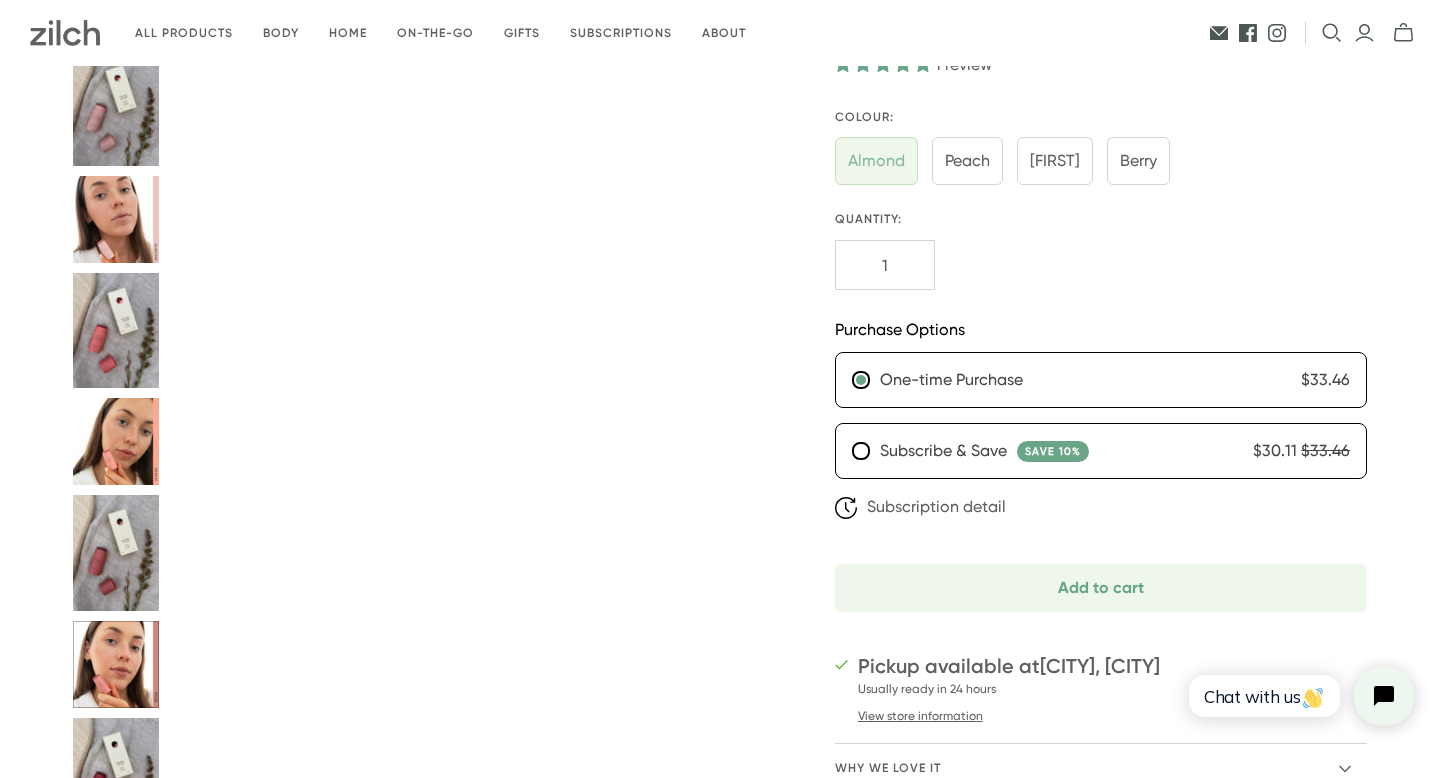 click at bounding box center [116, 441] 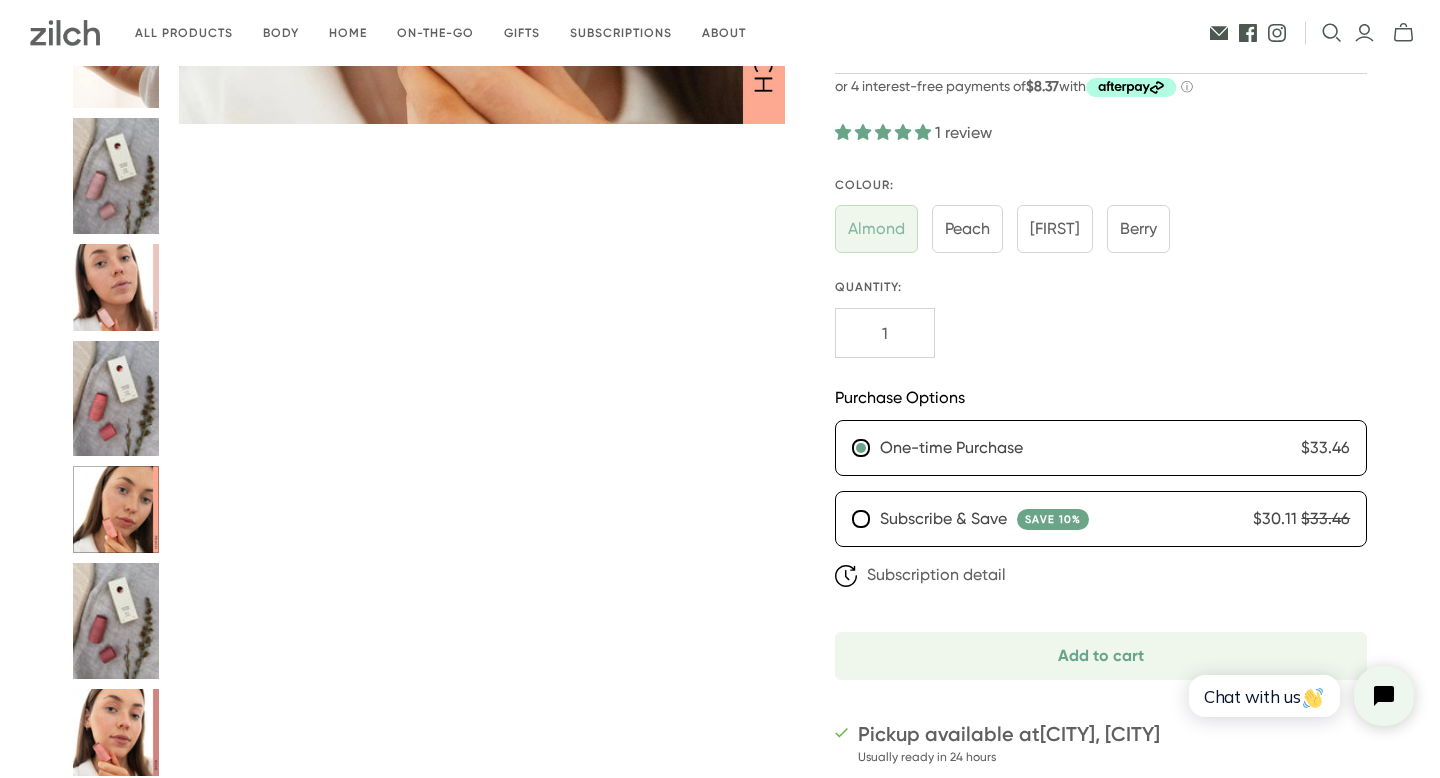 scroll, scrollTop: 684, scrollLeft: 0, axis: vertical 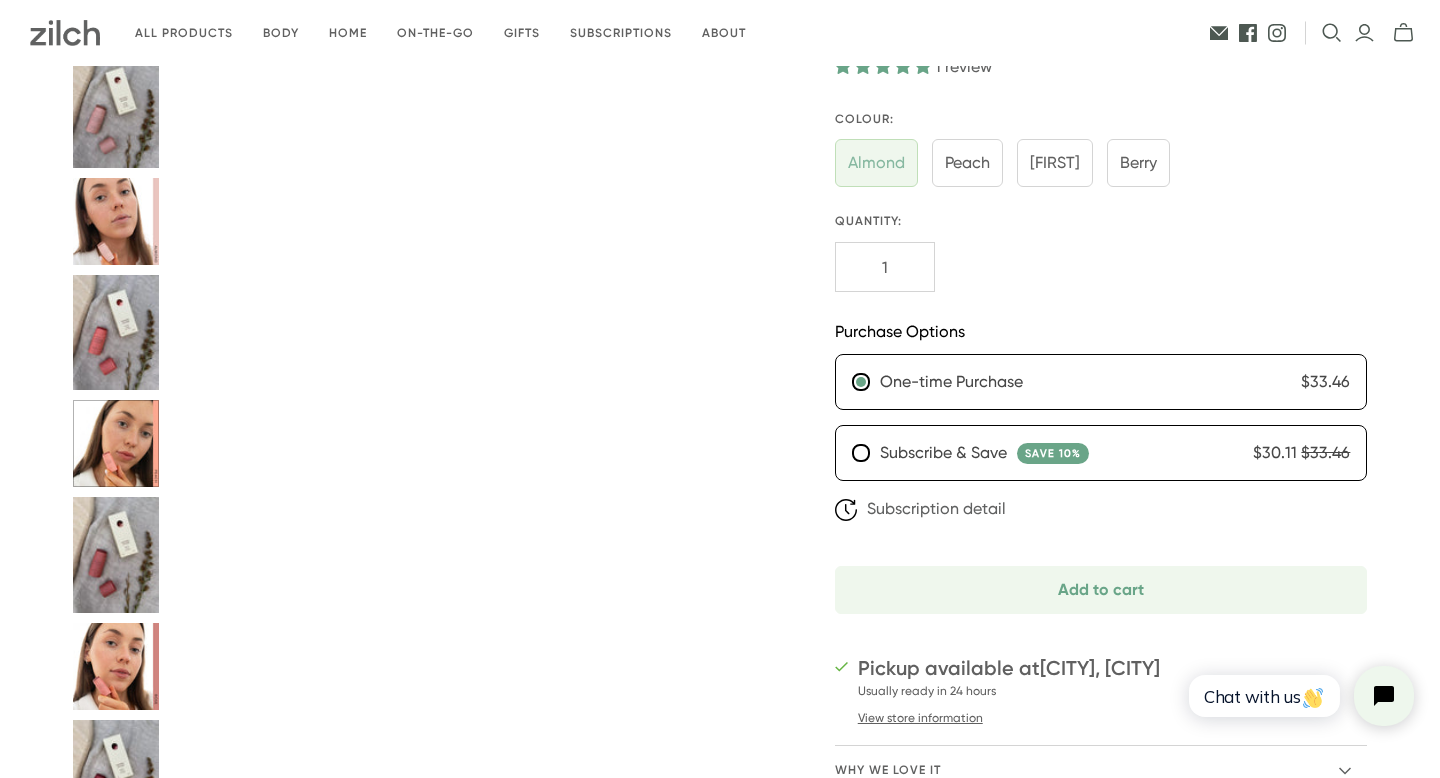 click at bounding box center (116, 666) 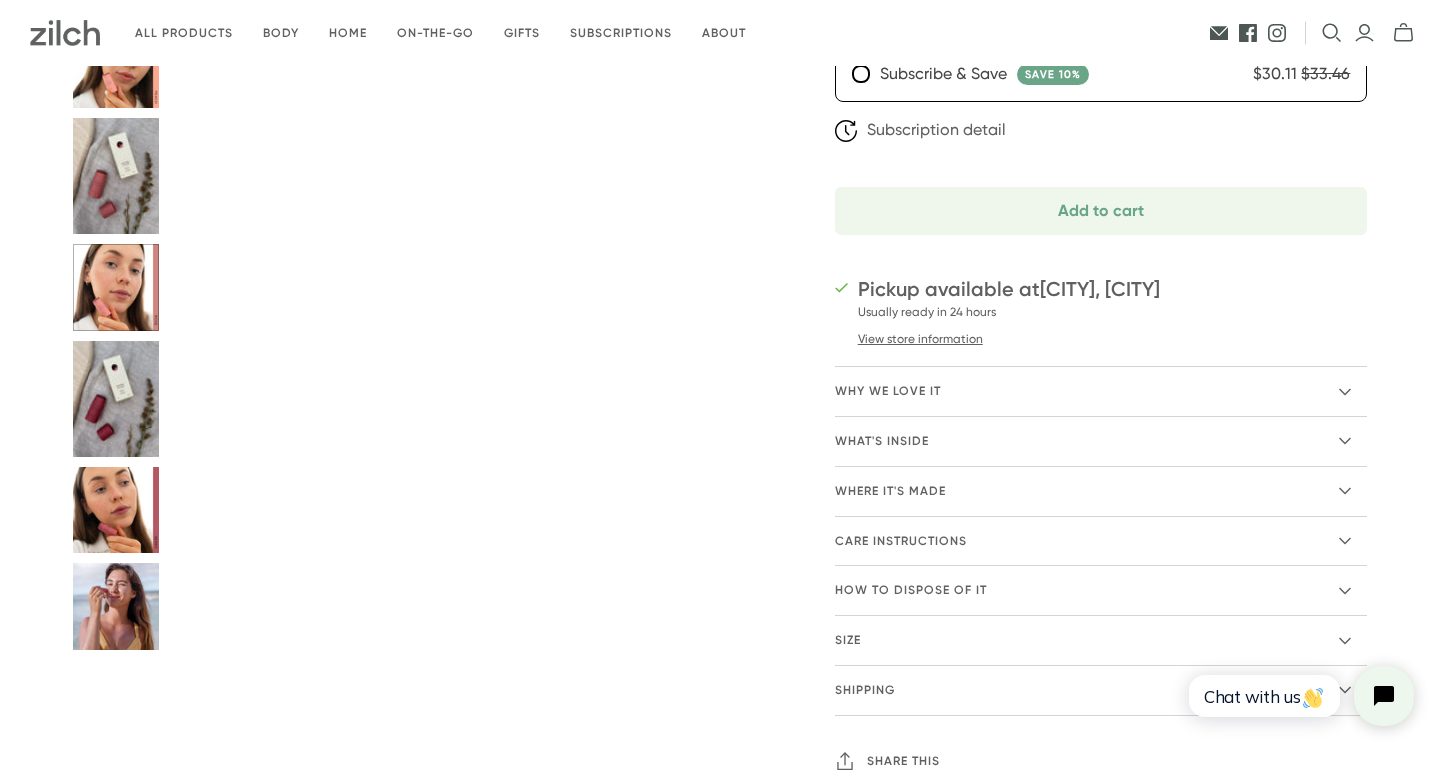 scroll, scrollTop: 1079, scrollLeft: 0, axis: vertical 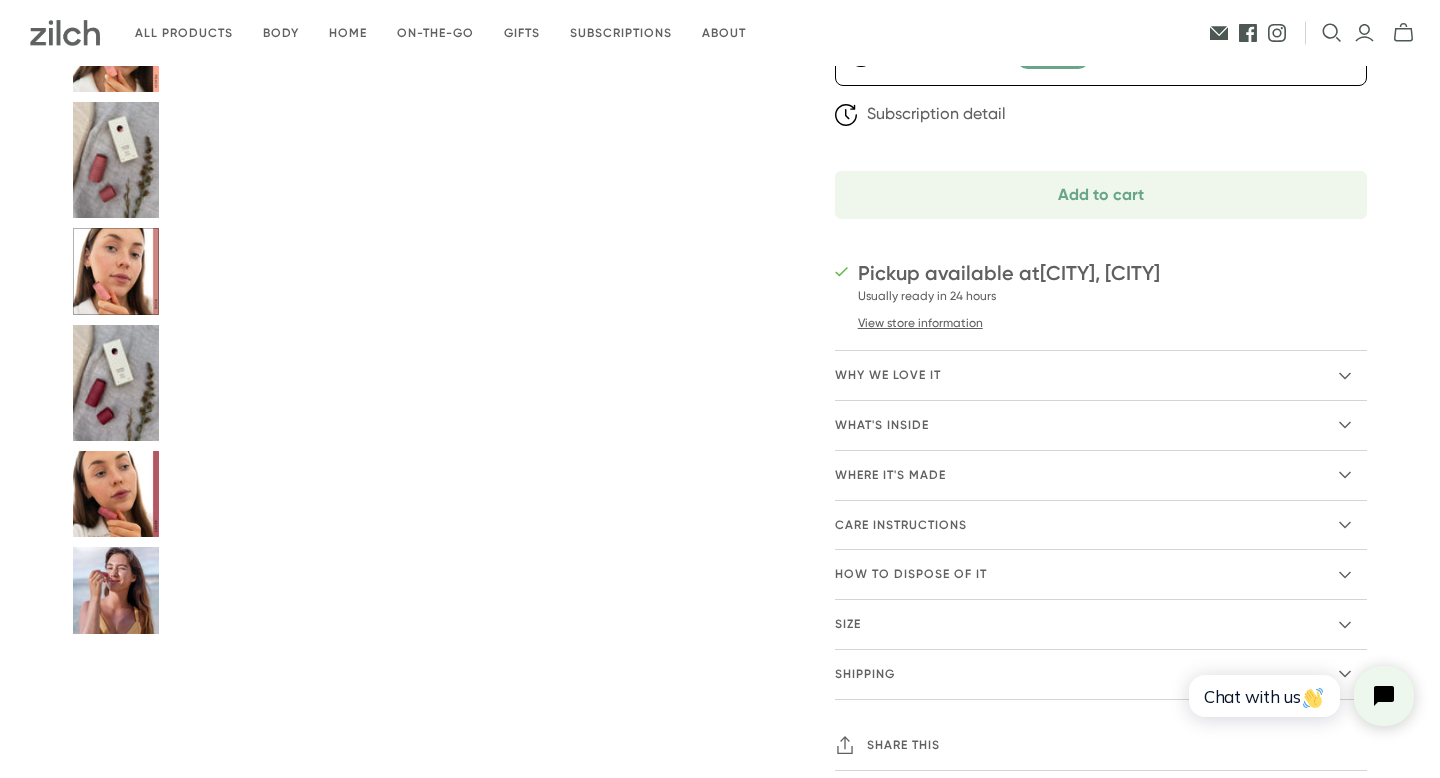 click at bounding box center (116, 494) 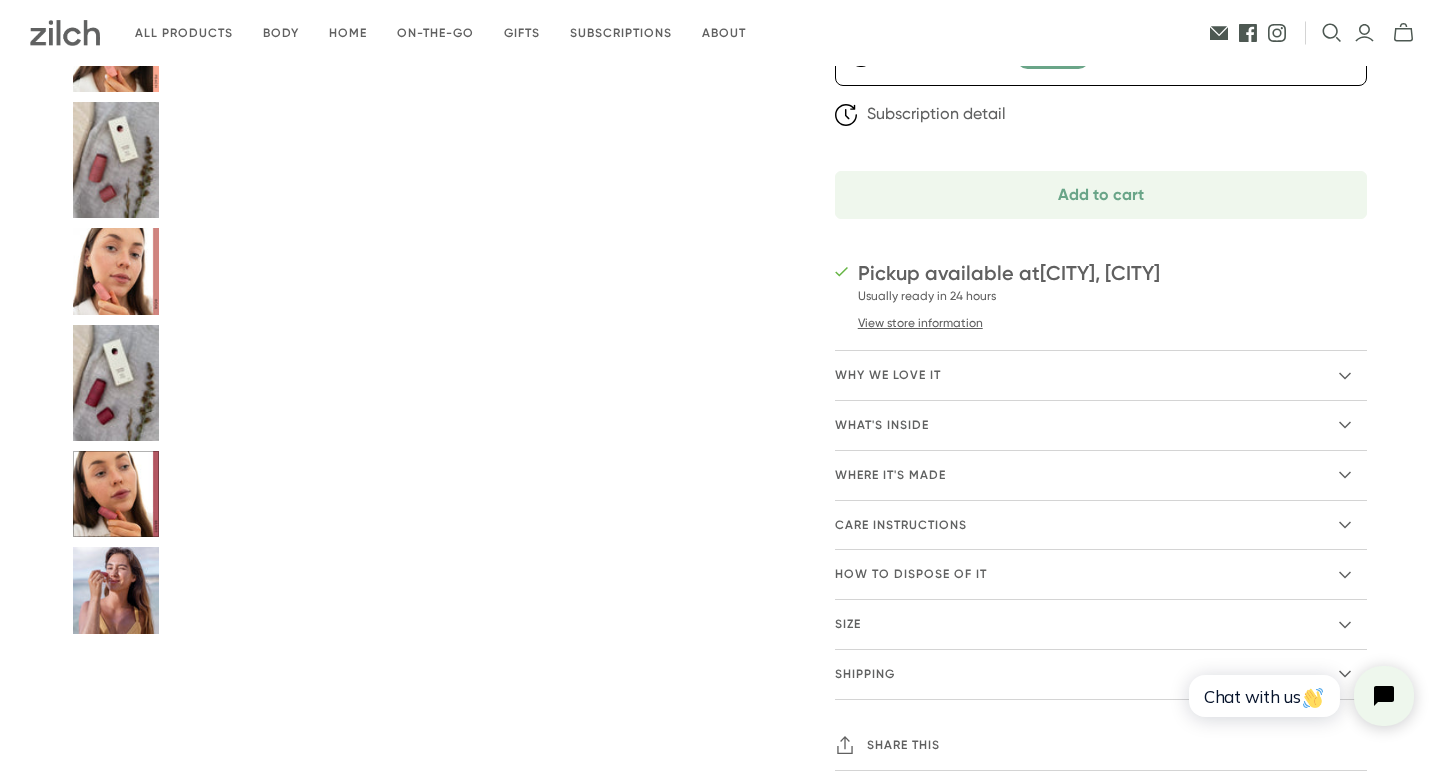 click at bounding box center (116, 494) 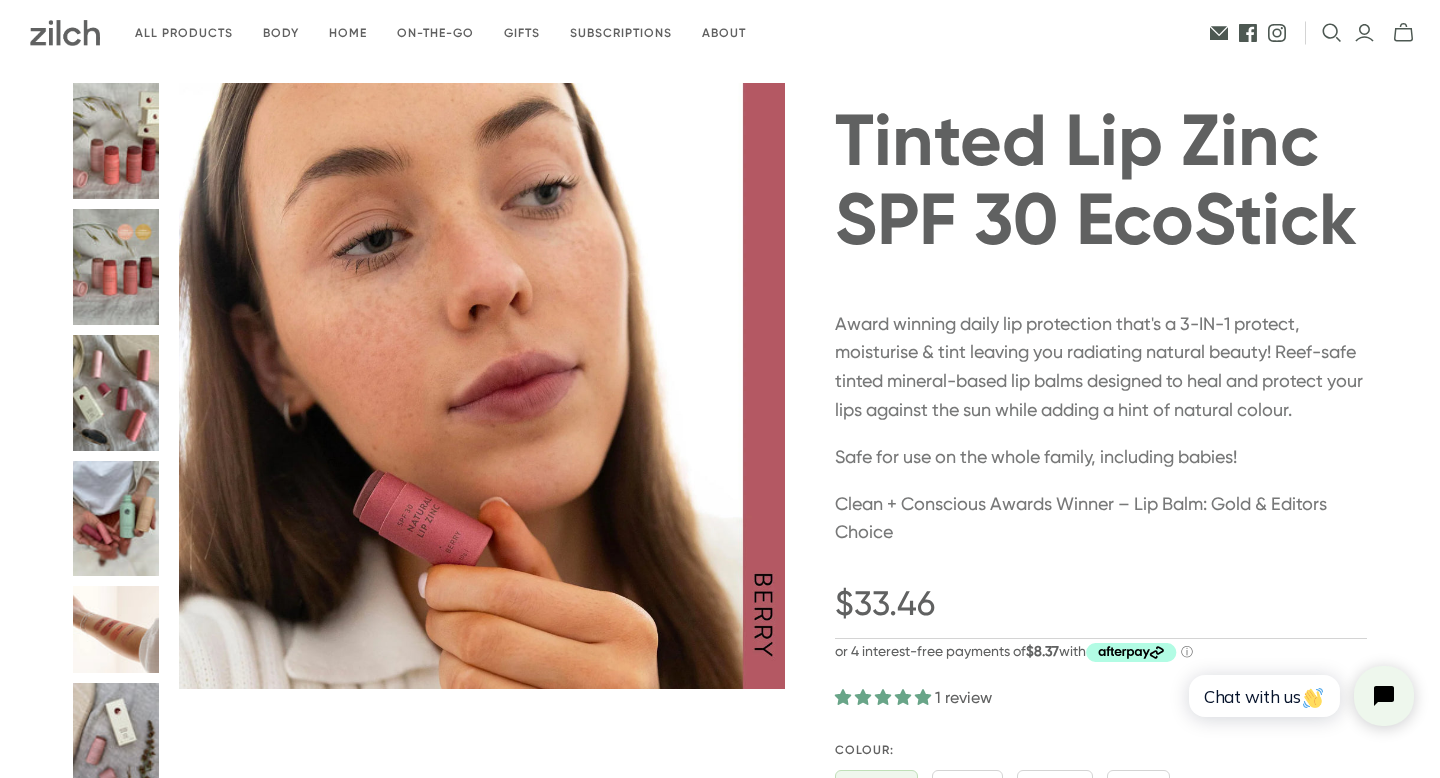 scroll, scrollTop: 55, scrollLeft: 0, axis: vertical 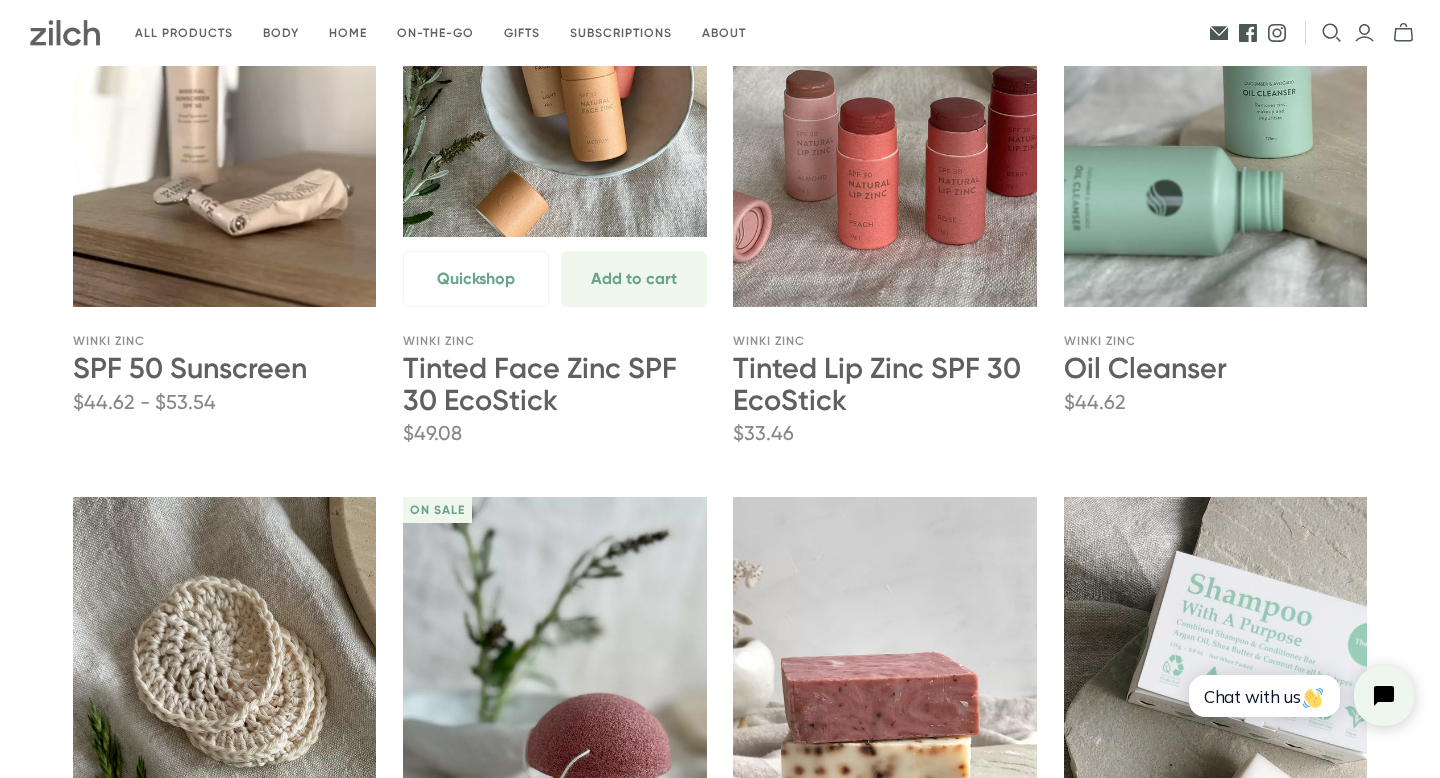 click at bounding box center [555, 79] 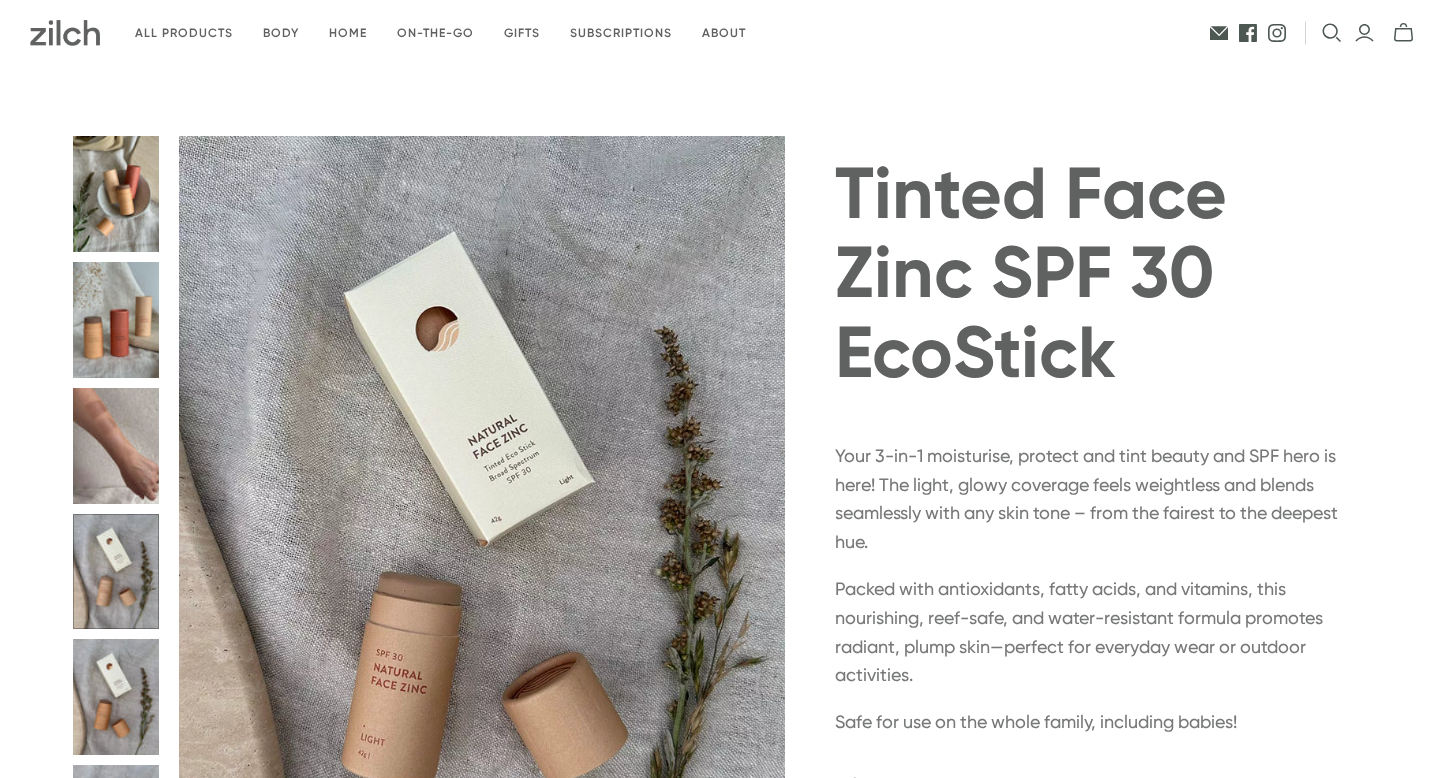 radio on "true" 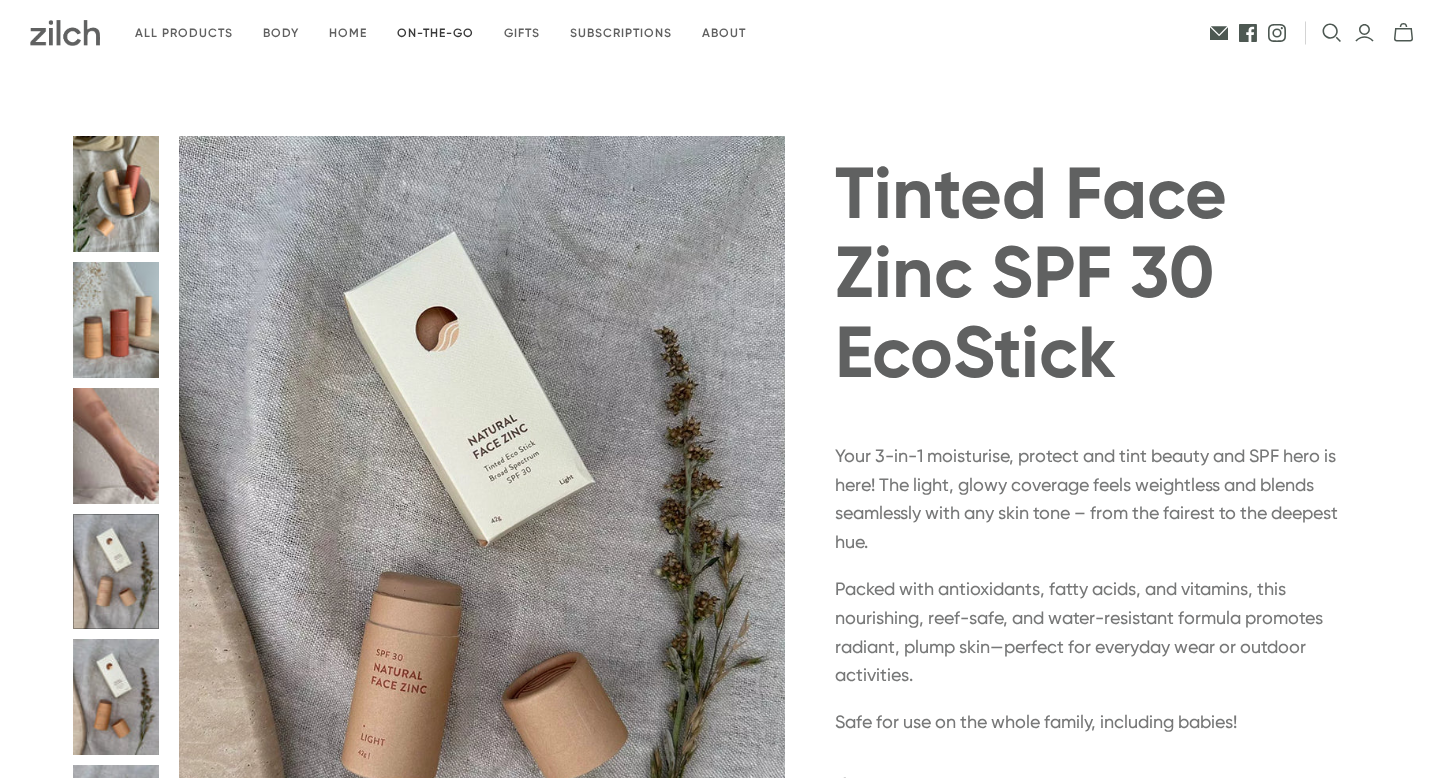 click on "On-the-go" at bounding box center [435, 33] 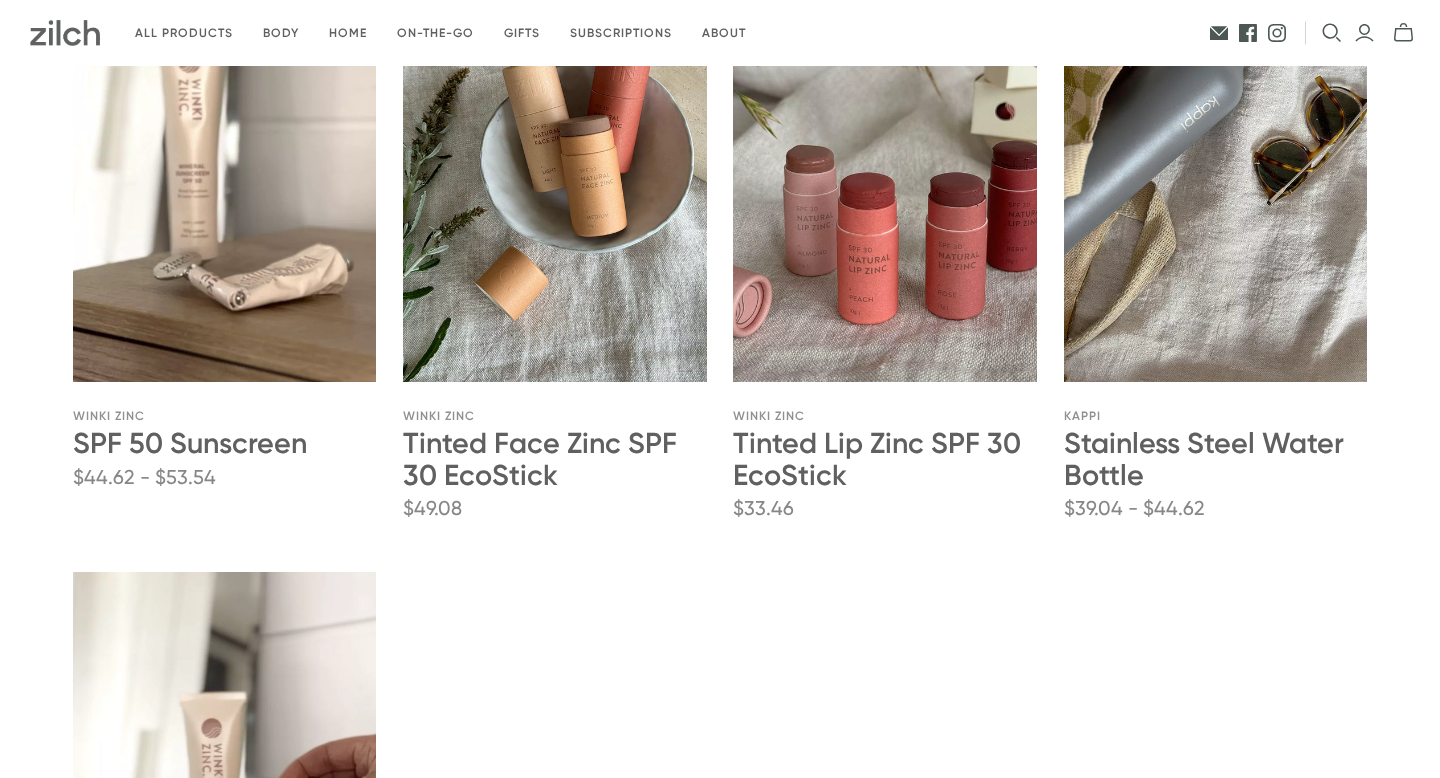 scroll, scrollTop: 491, scrollLeft: 0, axis: vertical 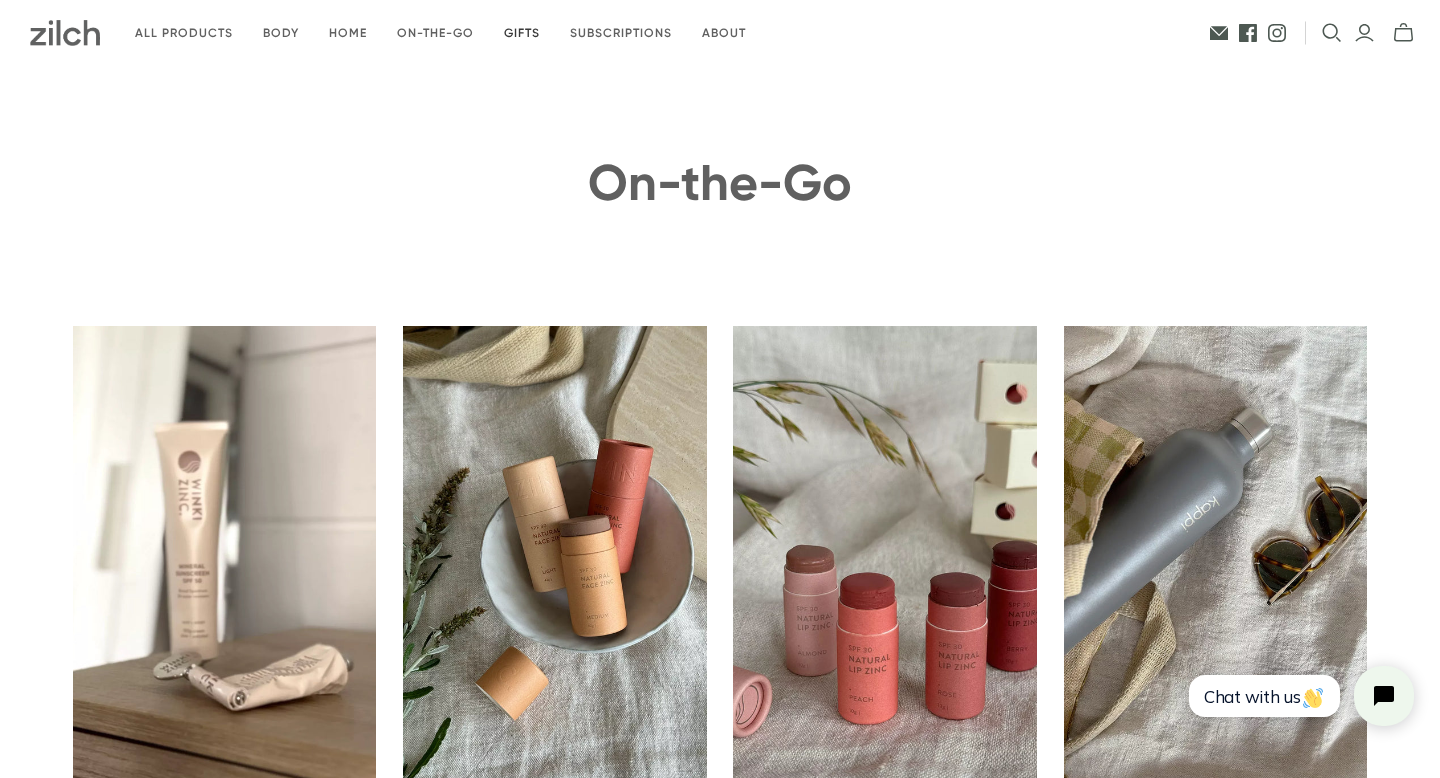 click on "Gifts" at bounding box center (522, 33) 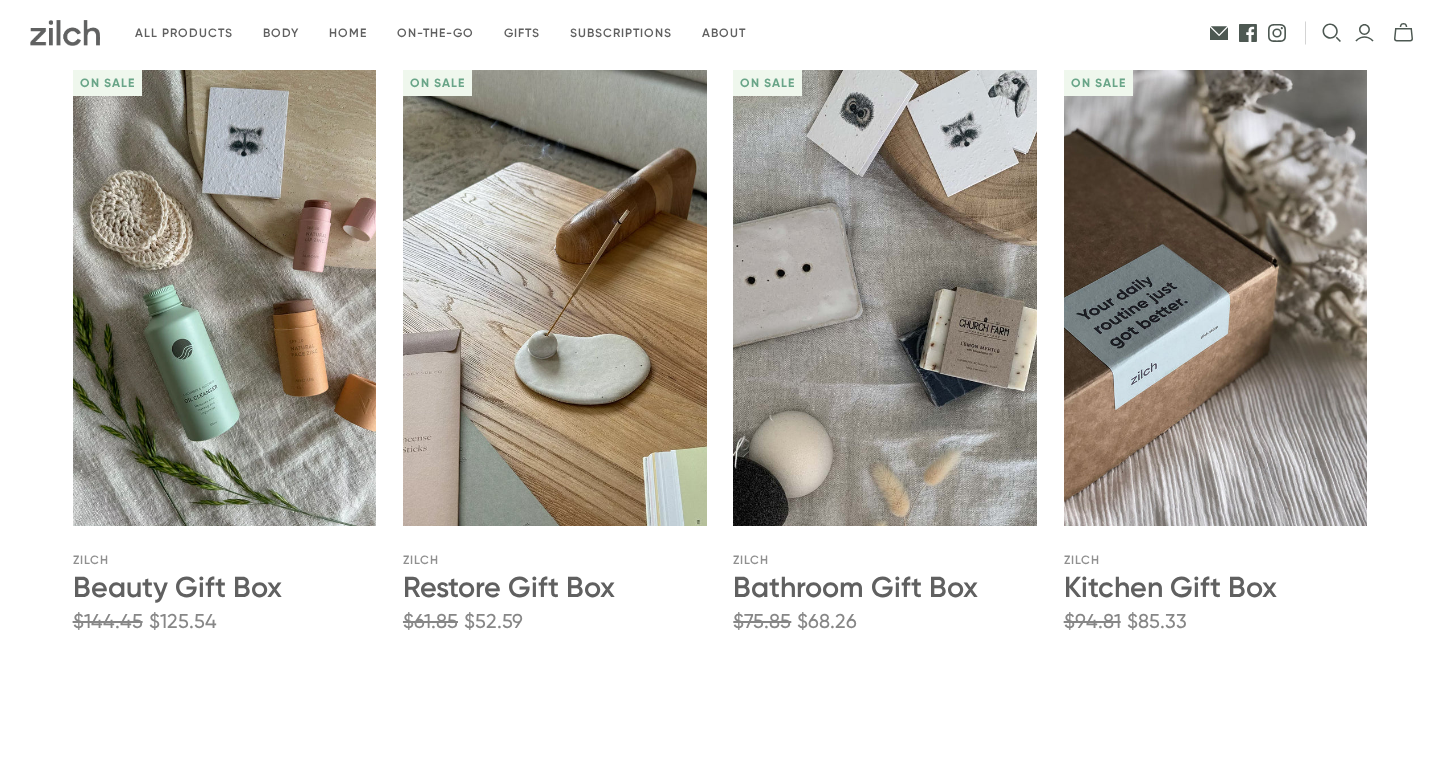 scroll, scrollTop: 258, scrollLeft: 0, axis: vertical 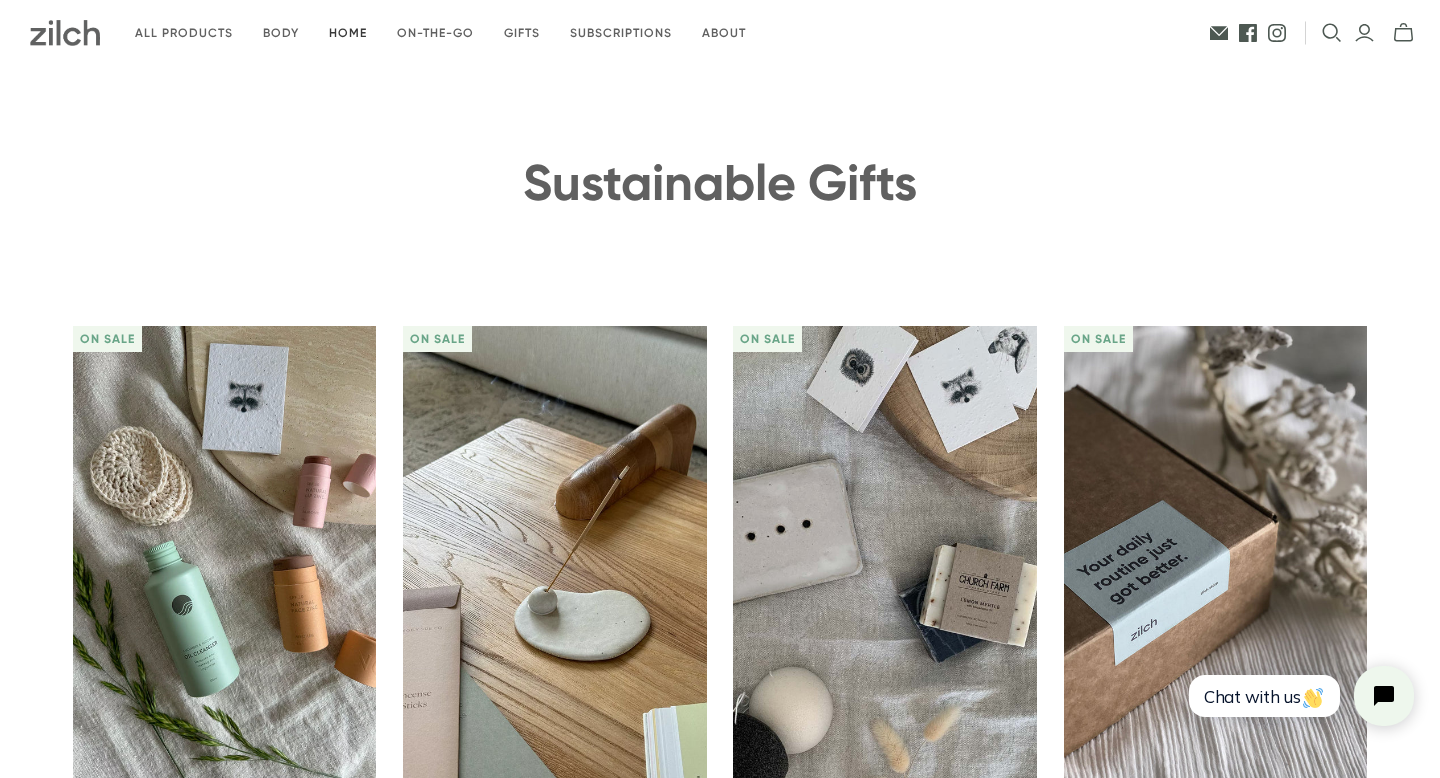 click on "Home" at bounding box center (348, 33) 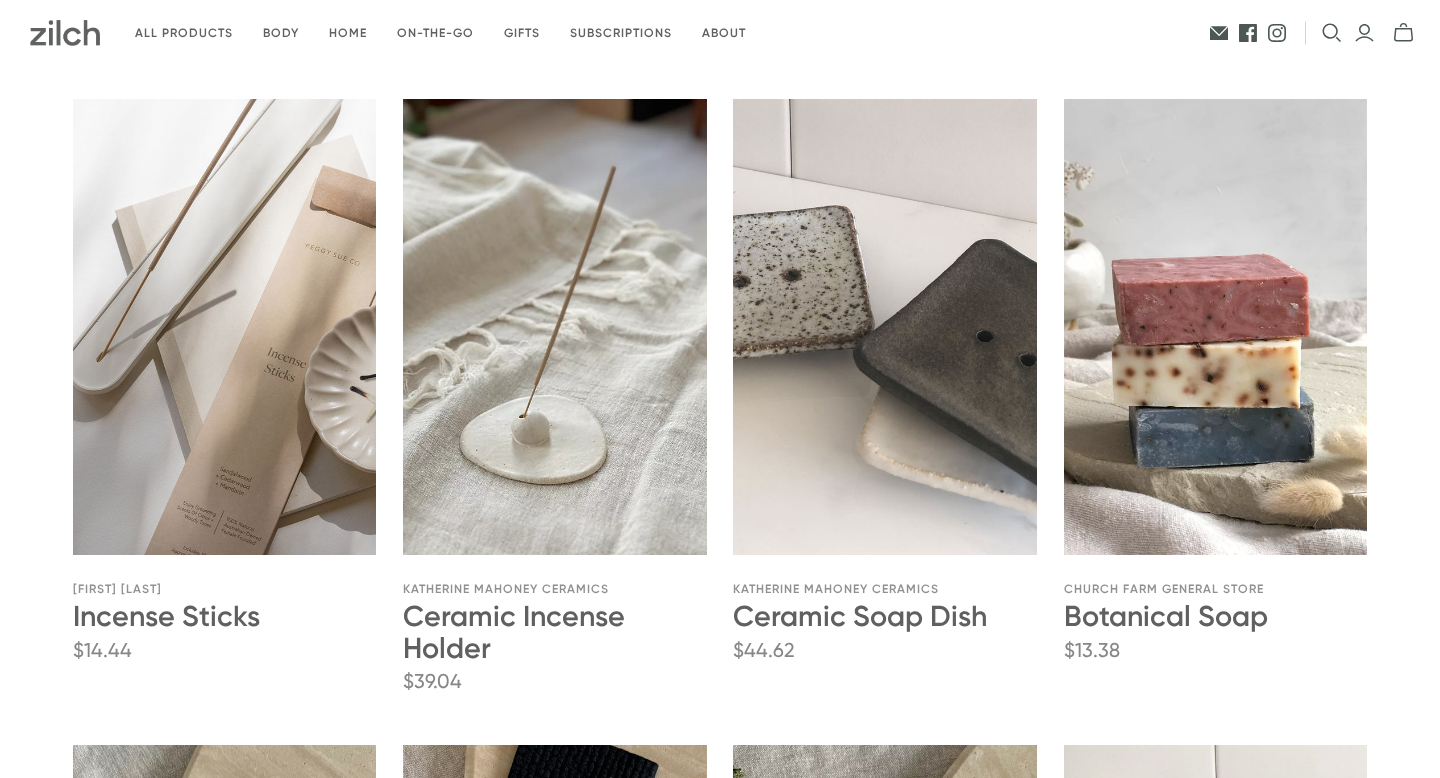 scroll, scrollTop: 230, scrollLeft: 0, axis: vertical 